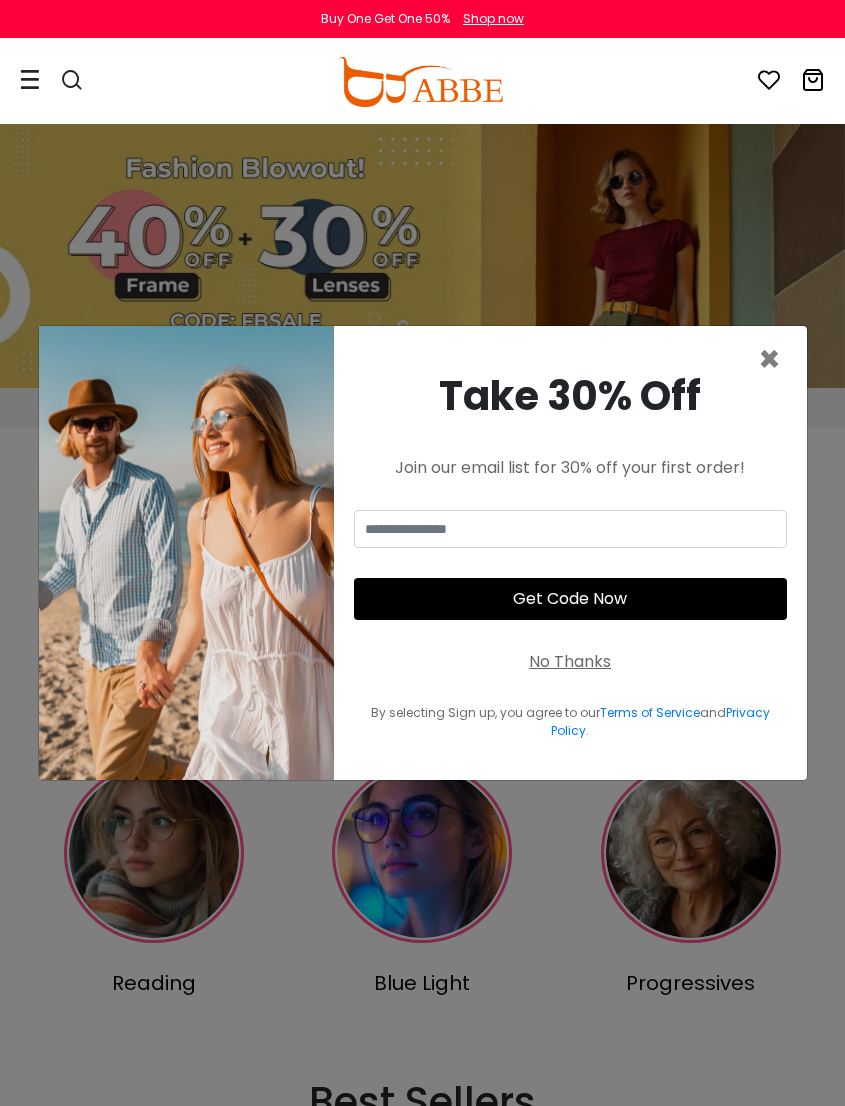 scroll, scrollTop: 3, scrollLeft: 0, axis: vertical 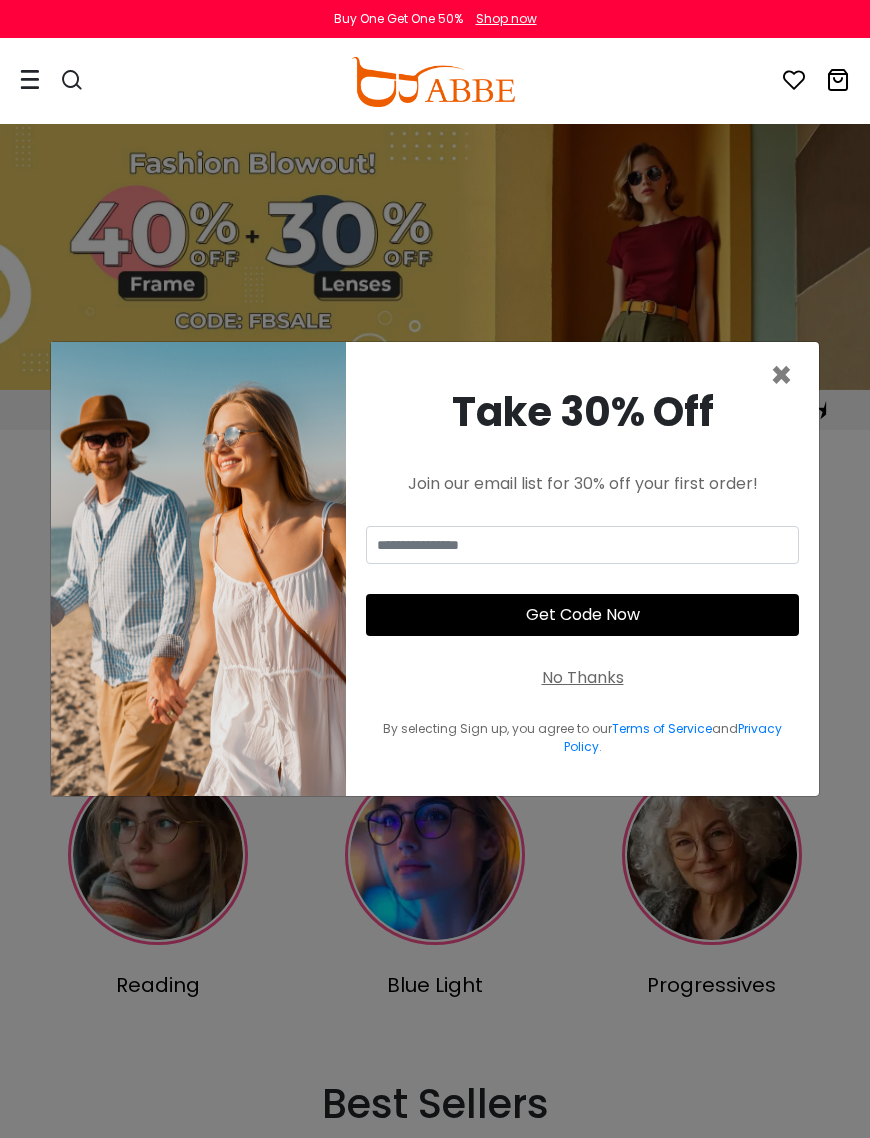 click on "×" at bounding box center (781, 375) 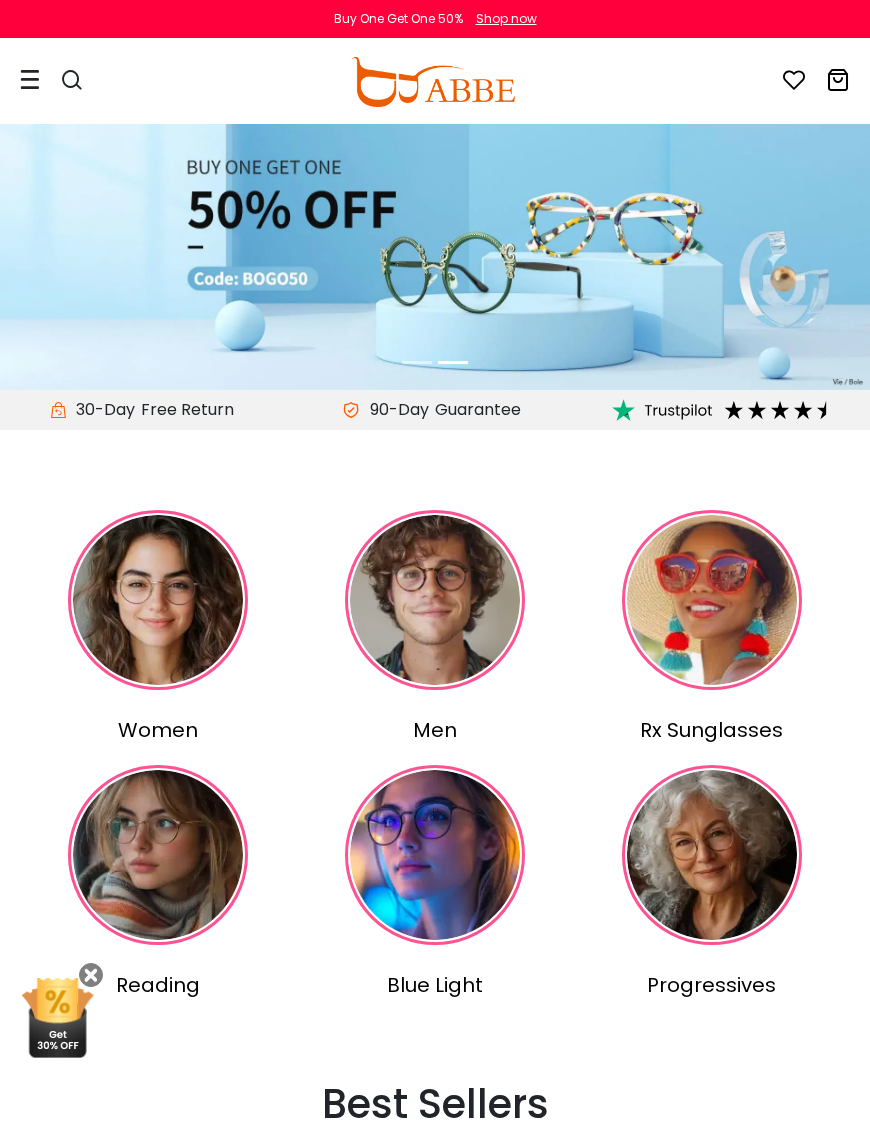 click at bounding box center [435, 600] 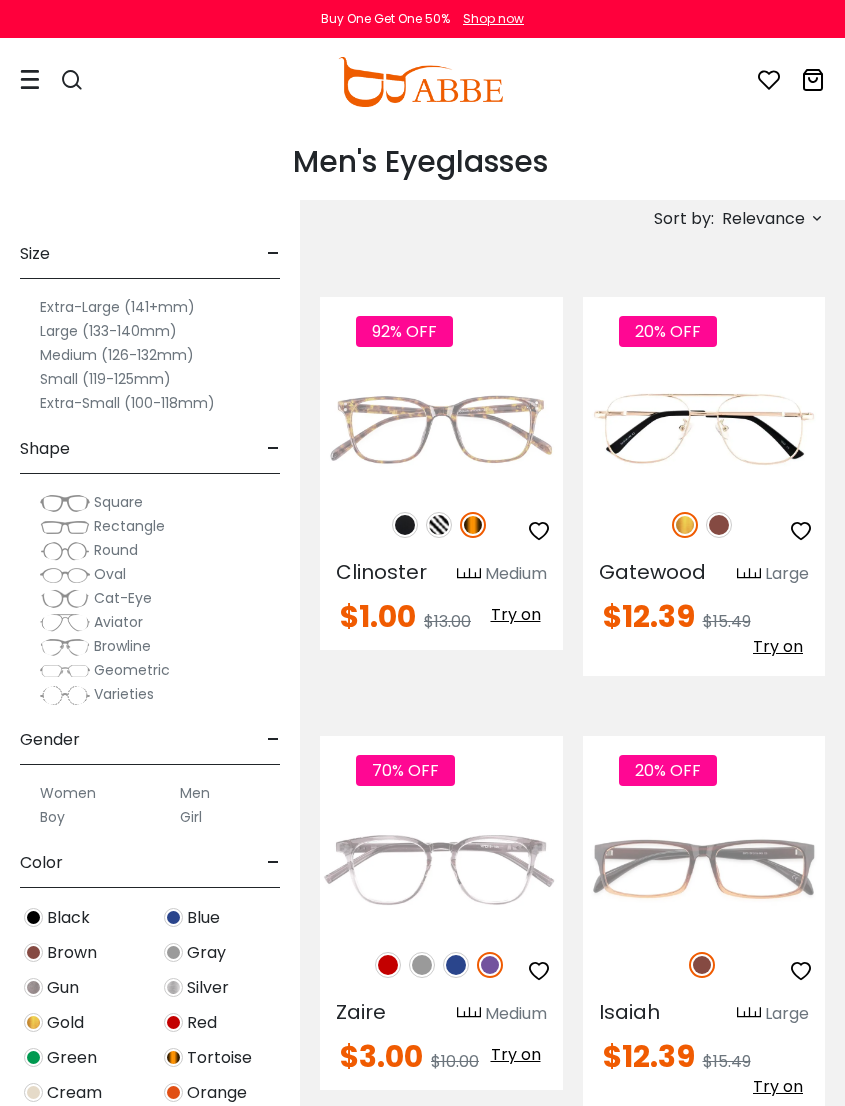 scroll, scrollTop: 3, scrollLeft: 0, axis: vertical 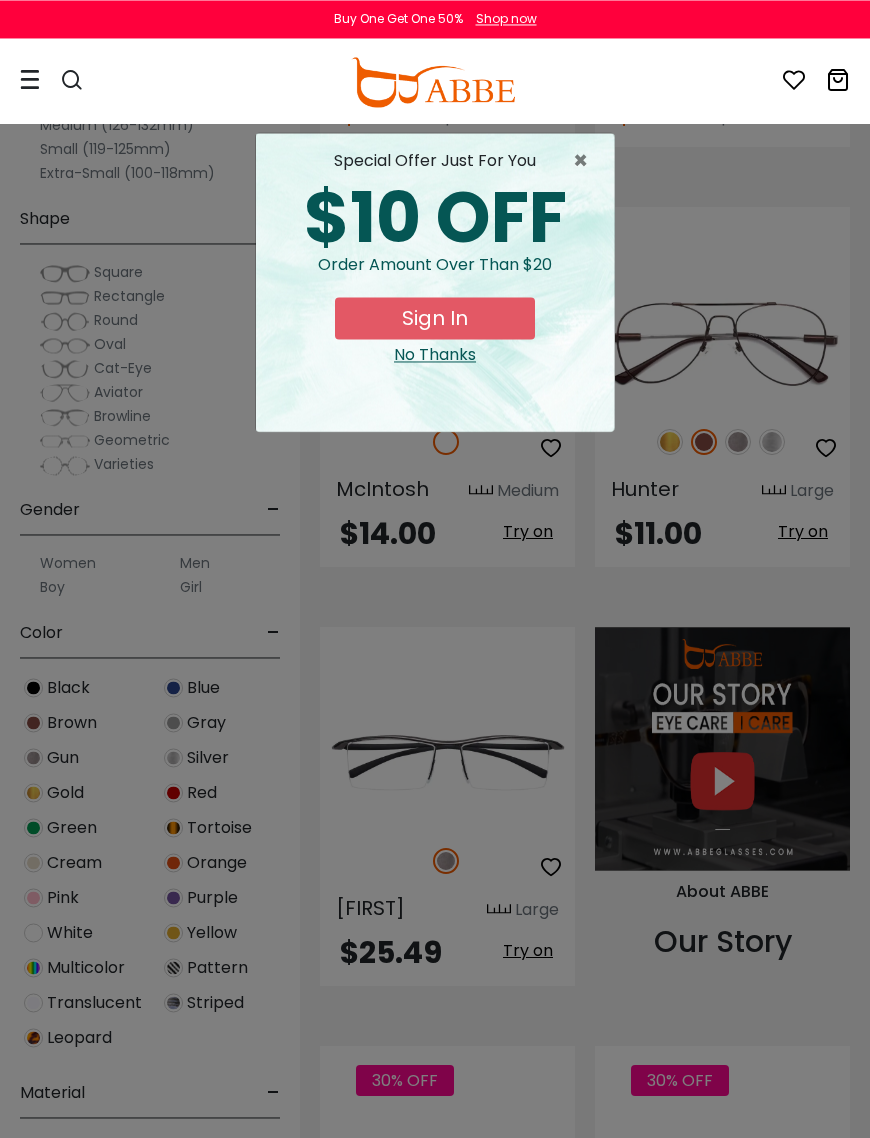 click on "×" at bounding box center (585, 161) 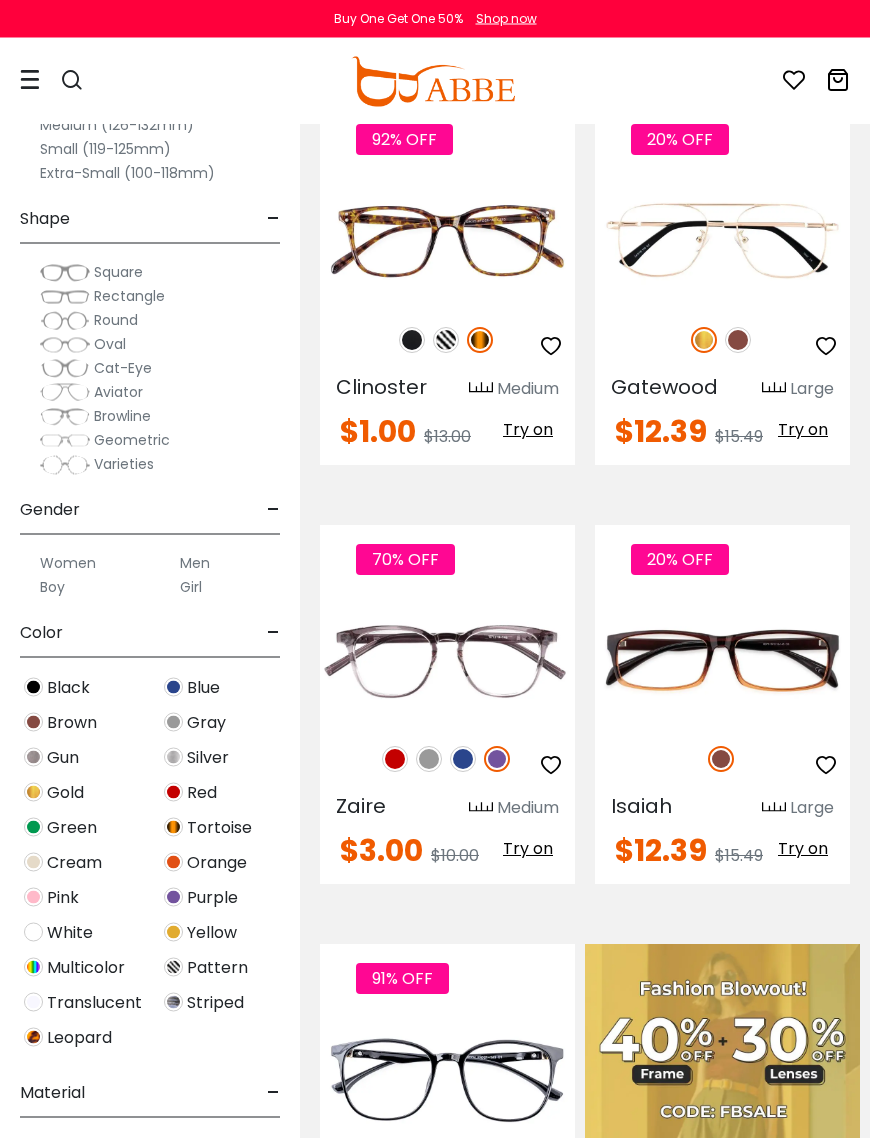 scroll, scrollTop: 0, scrollLeft: 0, axis: both 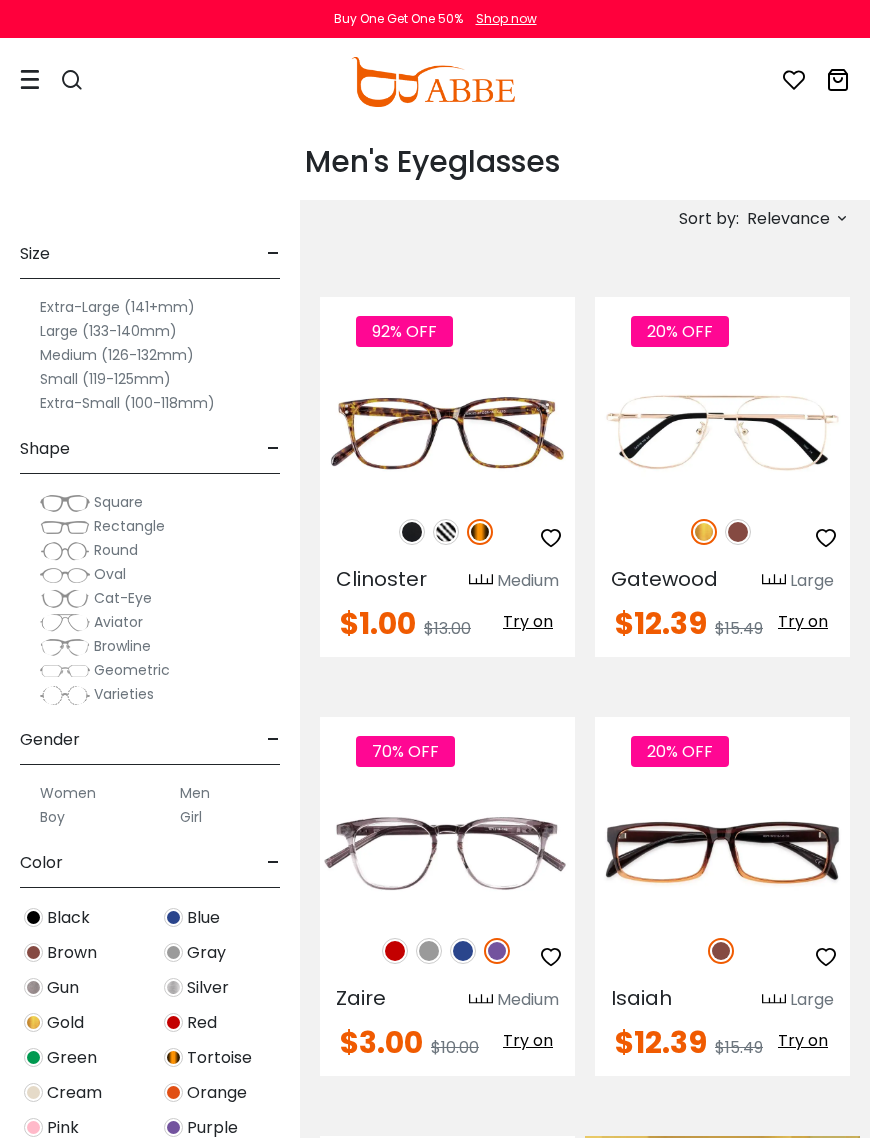 click on "Large (133-140mm)" at bounding box center [108, 331] 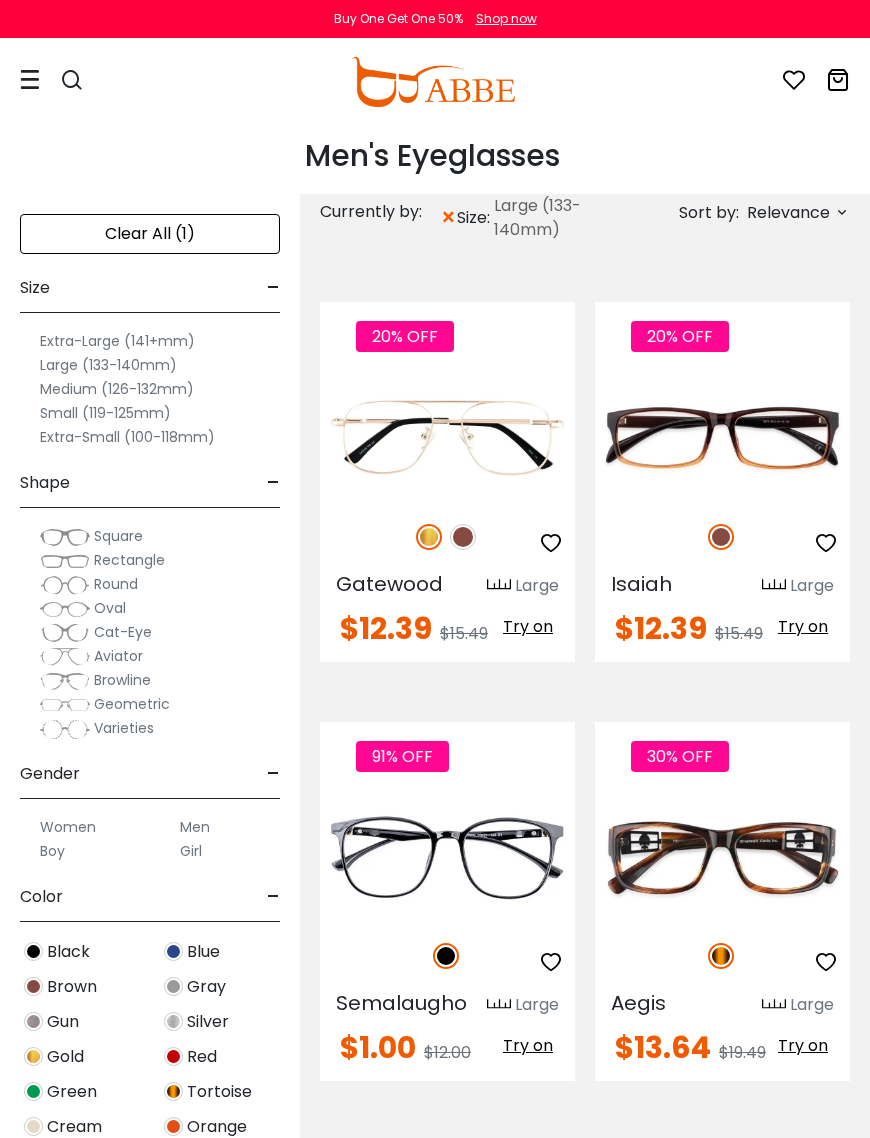 scroll, scrollTop: 0, scrollLeft: 0, axis: both 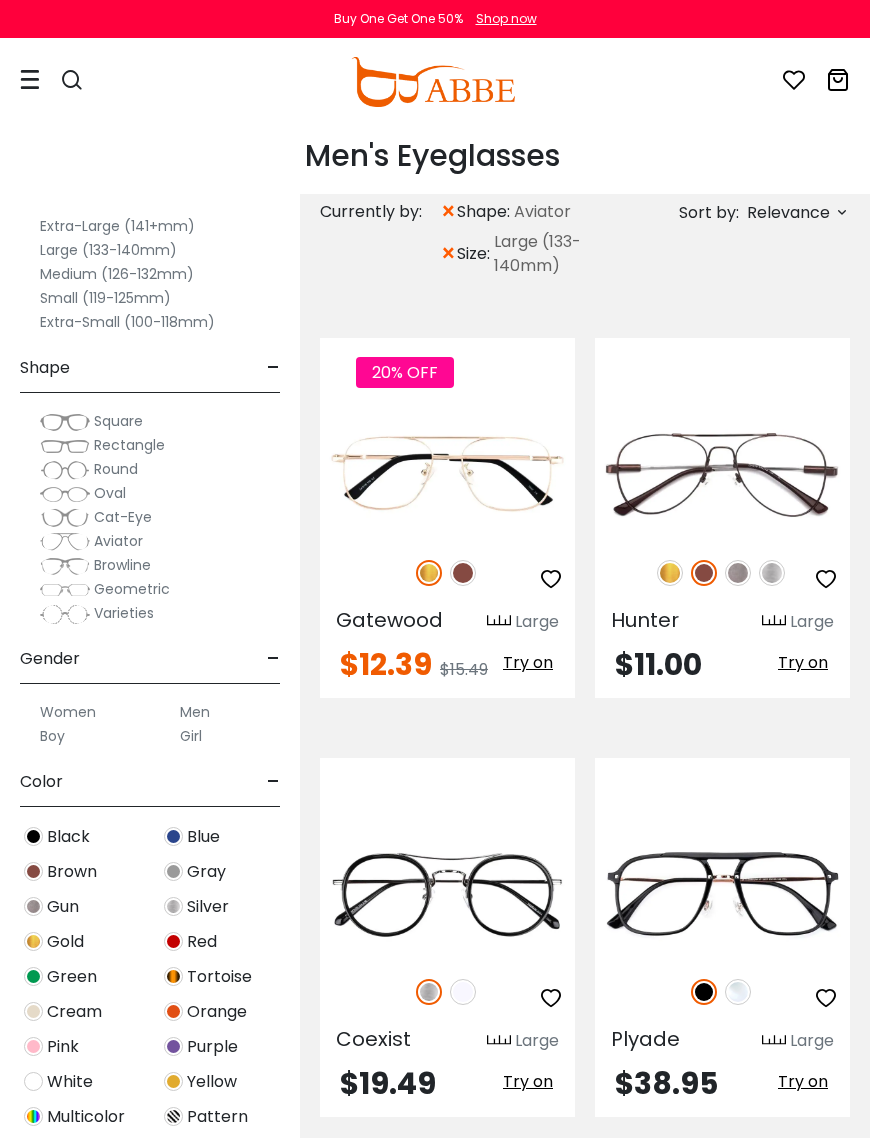 click on "Black" at bounding box center (68, 837) 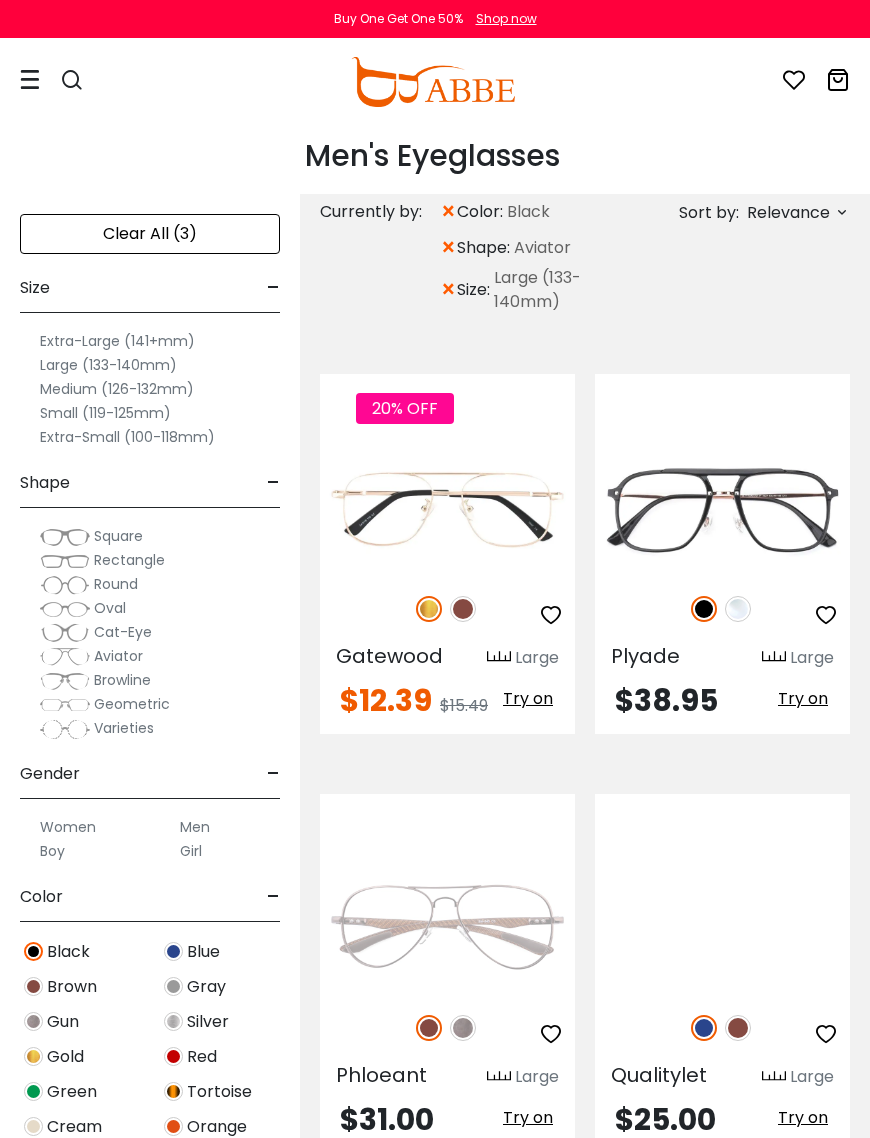 scroll, scrollTop: 0, scrollLeft: 0, axis: both 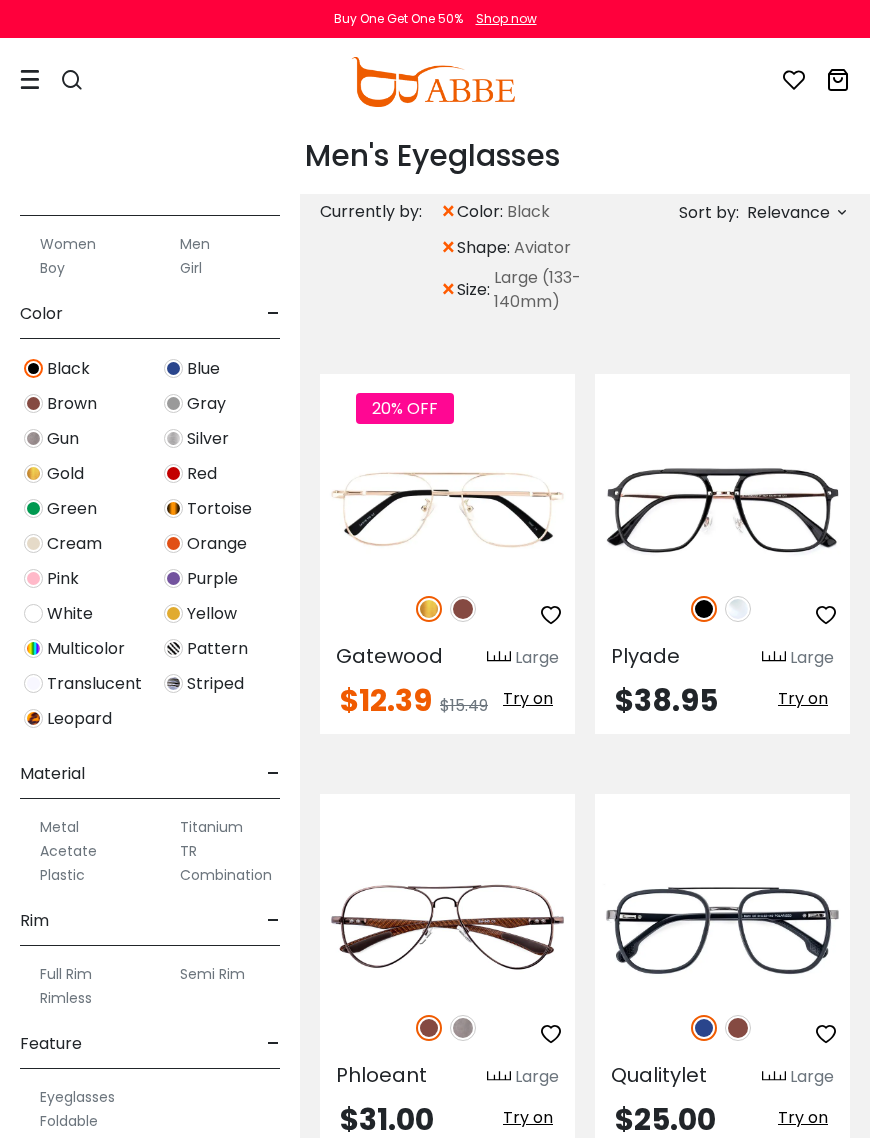 click on "Titanium" at bounding box center [211, 827] 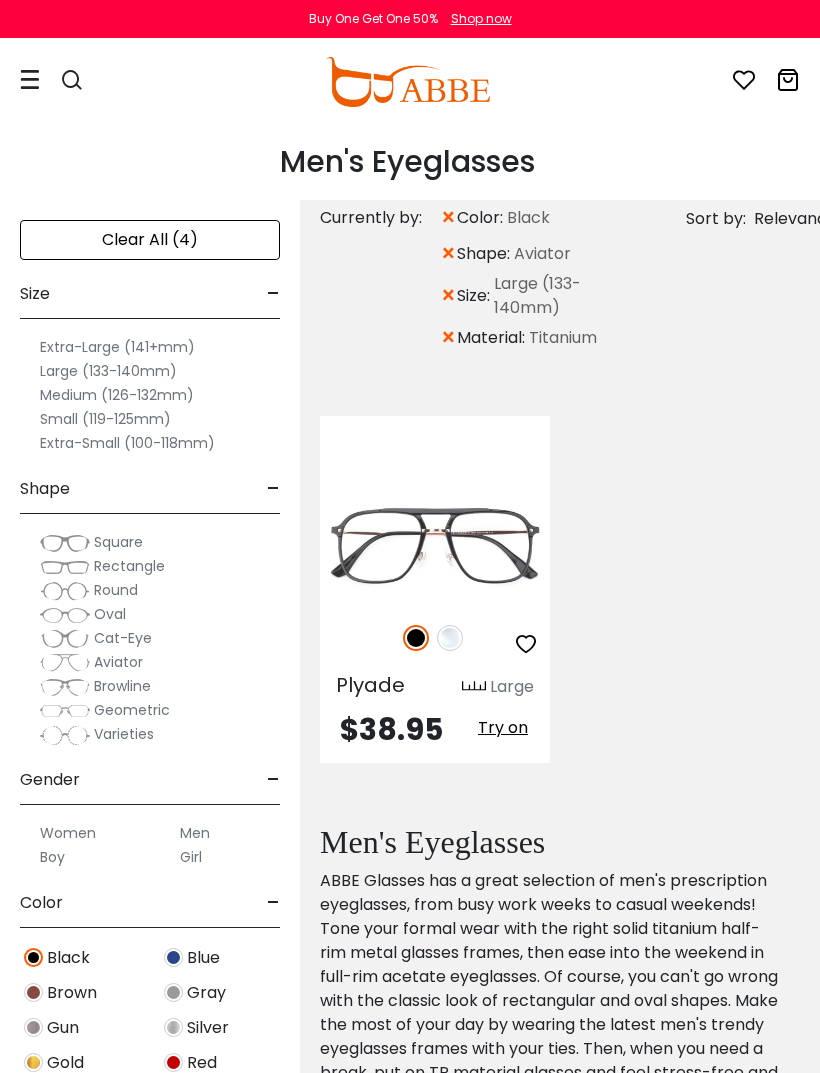 scroll, scrollTop: 0, scrollLeft: 0, axis: both 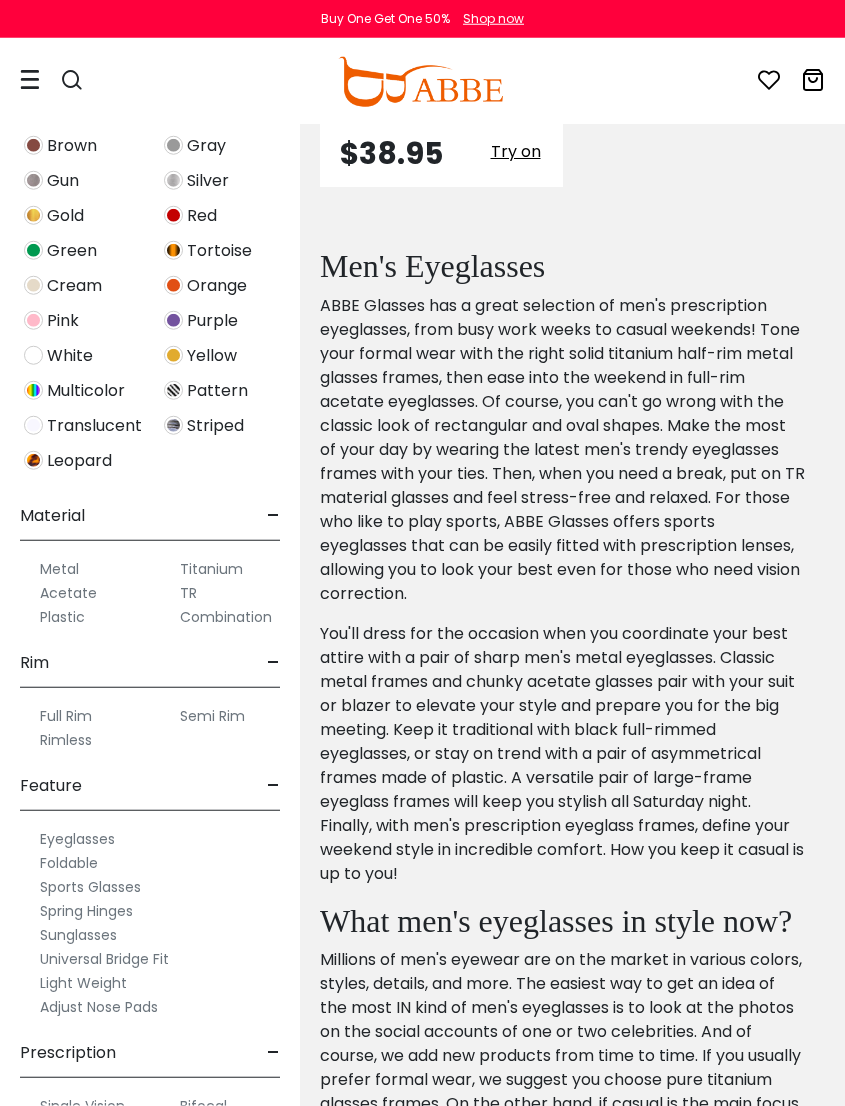 click on "Bifocal" at bounding box center (203, 1106) 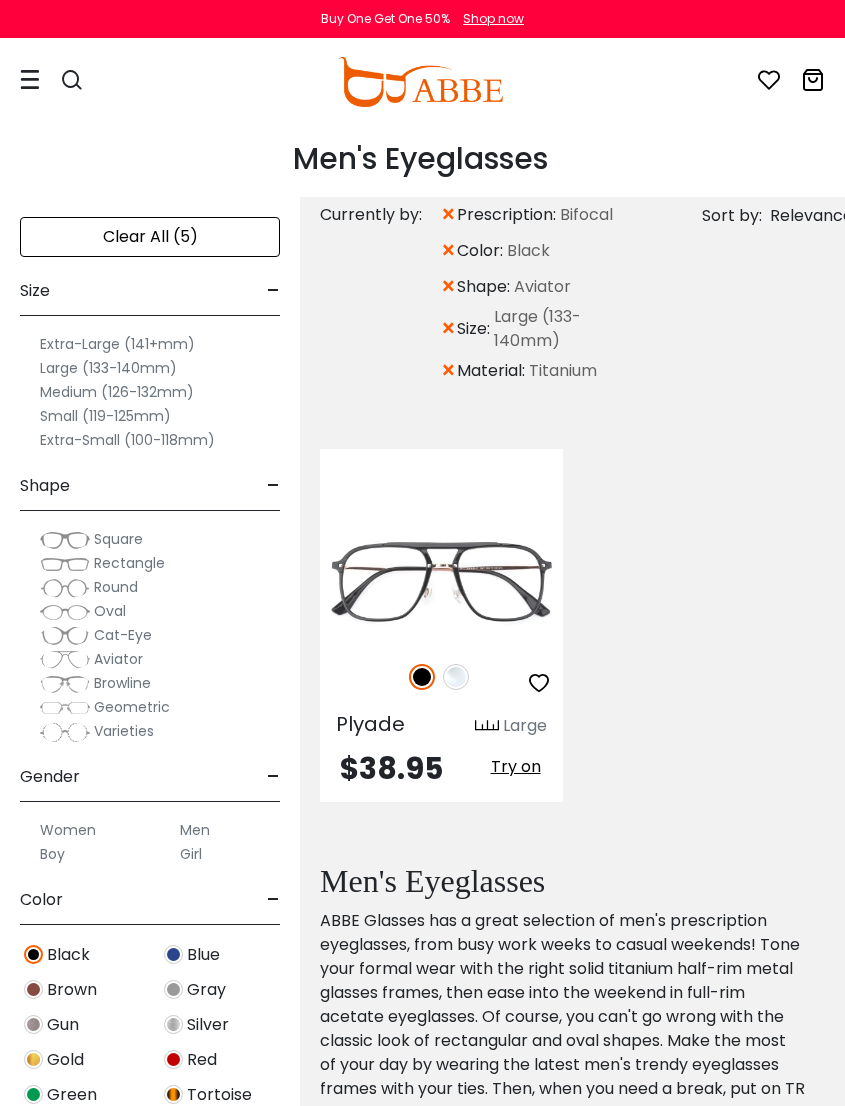 scroll, scrollTop: 0, scrollLeft: 0, axis: both 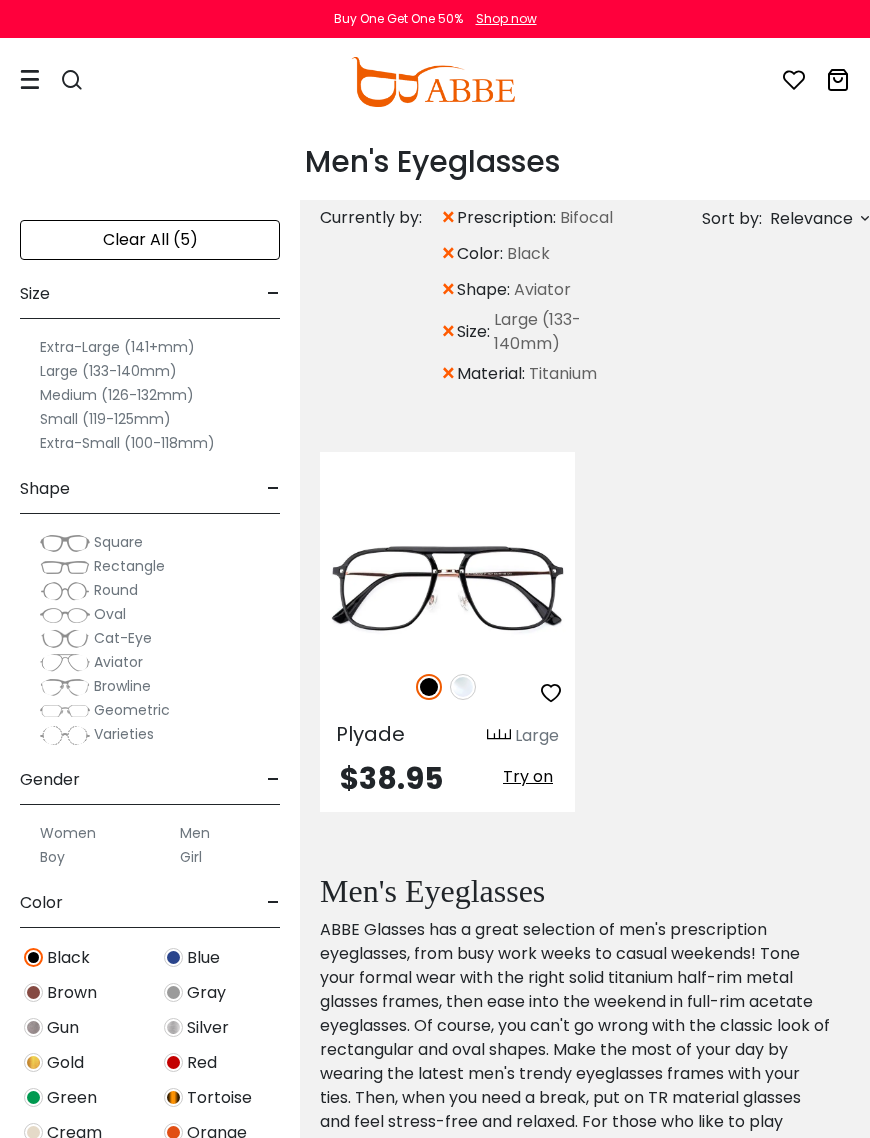 click at bounding box center [0, 0] 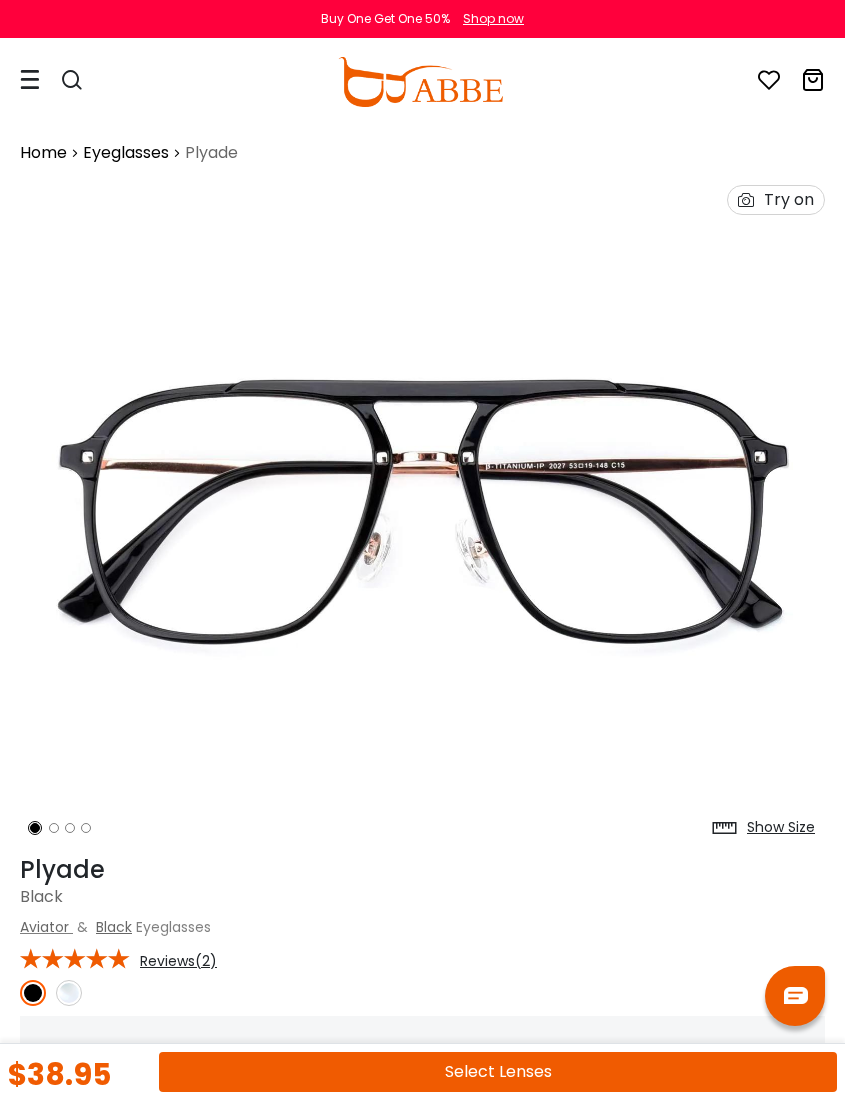 scroll, scrollTop: 0, scrollLeft: 0, axis: both 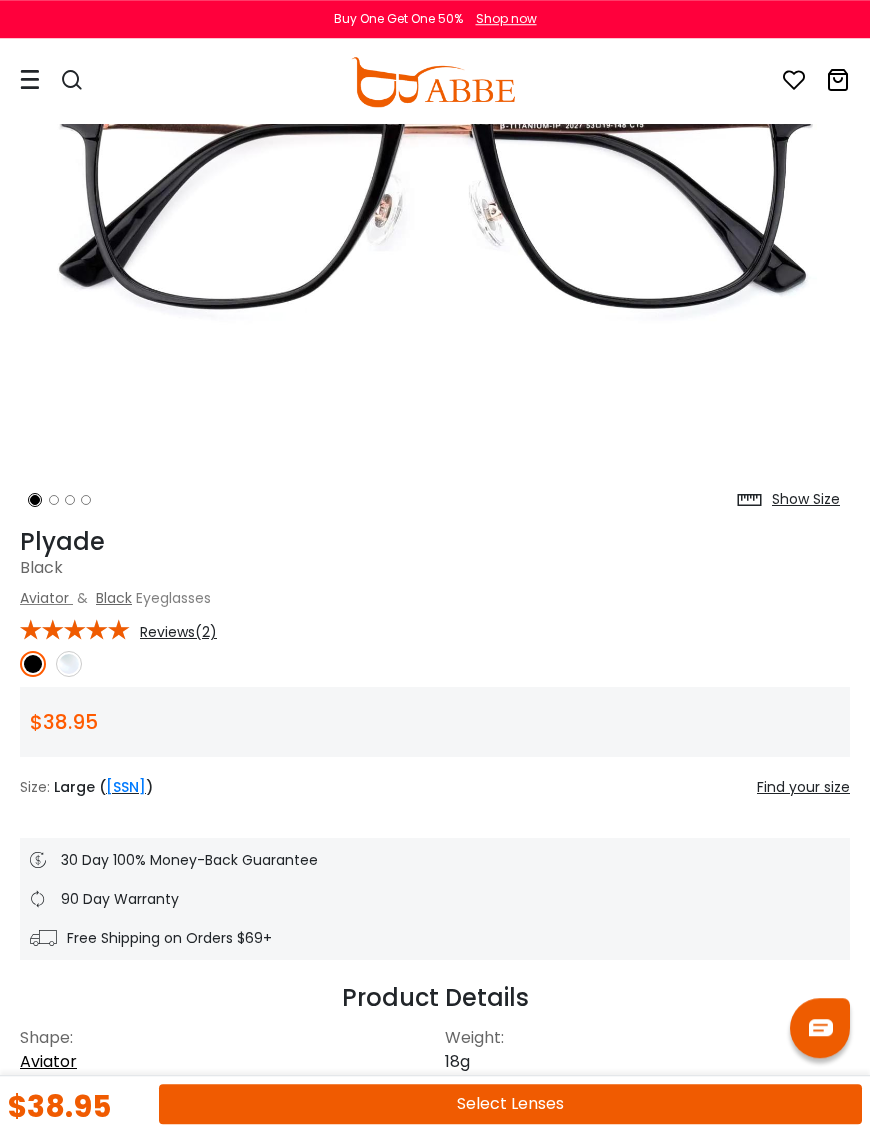 click on "Select Lenses" at bounding box center (510, 1104) 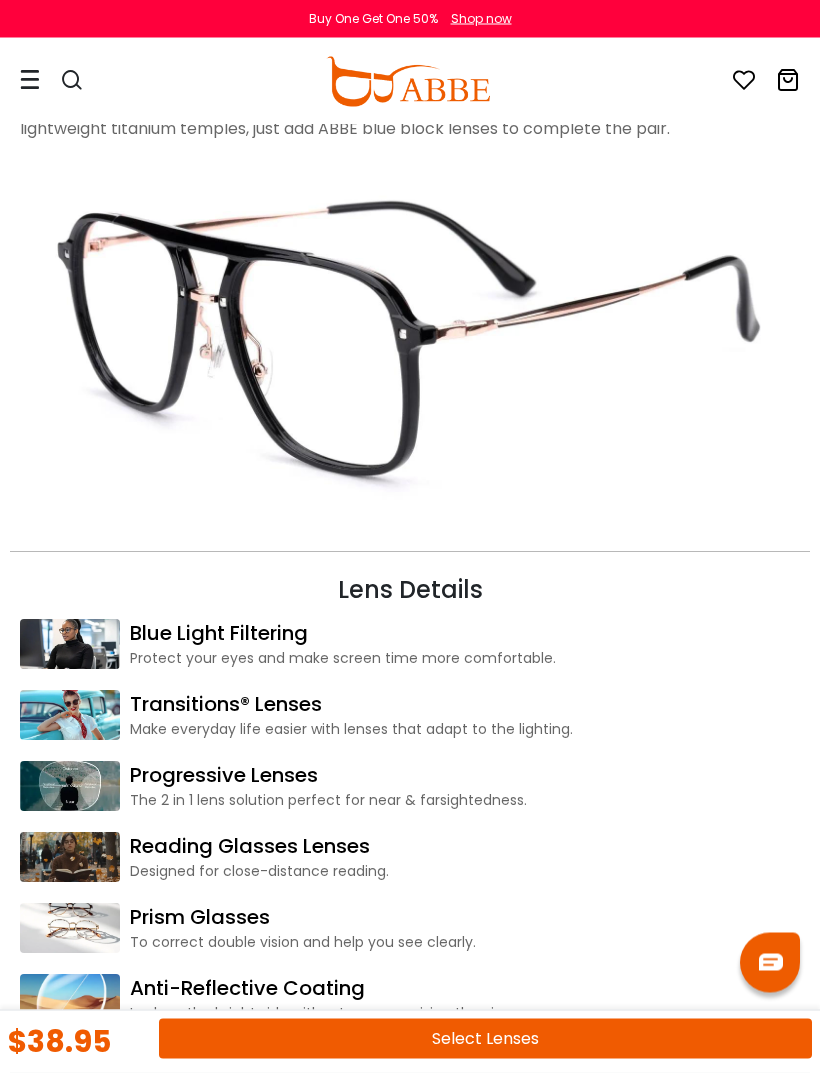 scroll, scrollTop: 2232, scrollLeft: 0, axis: vertical 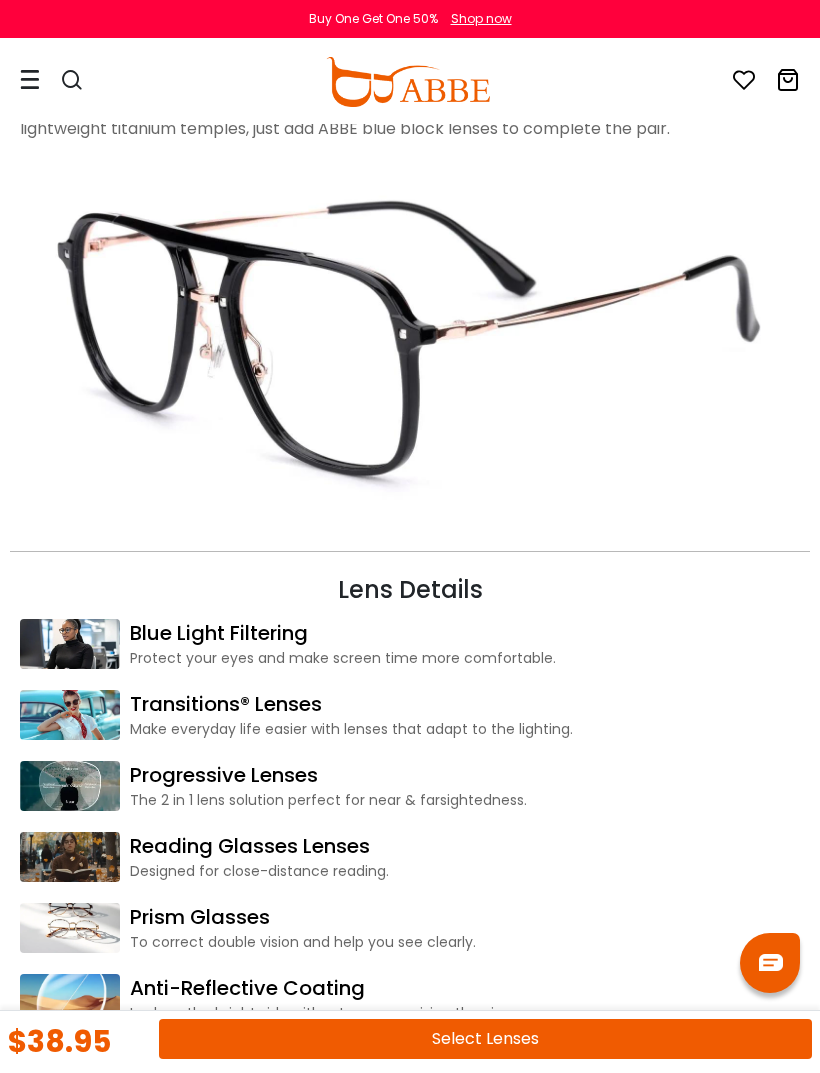 click on "Blue Light Filtering" at bounding box center (465, 633) 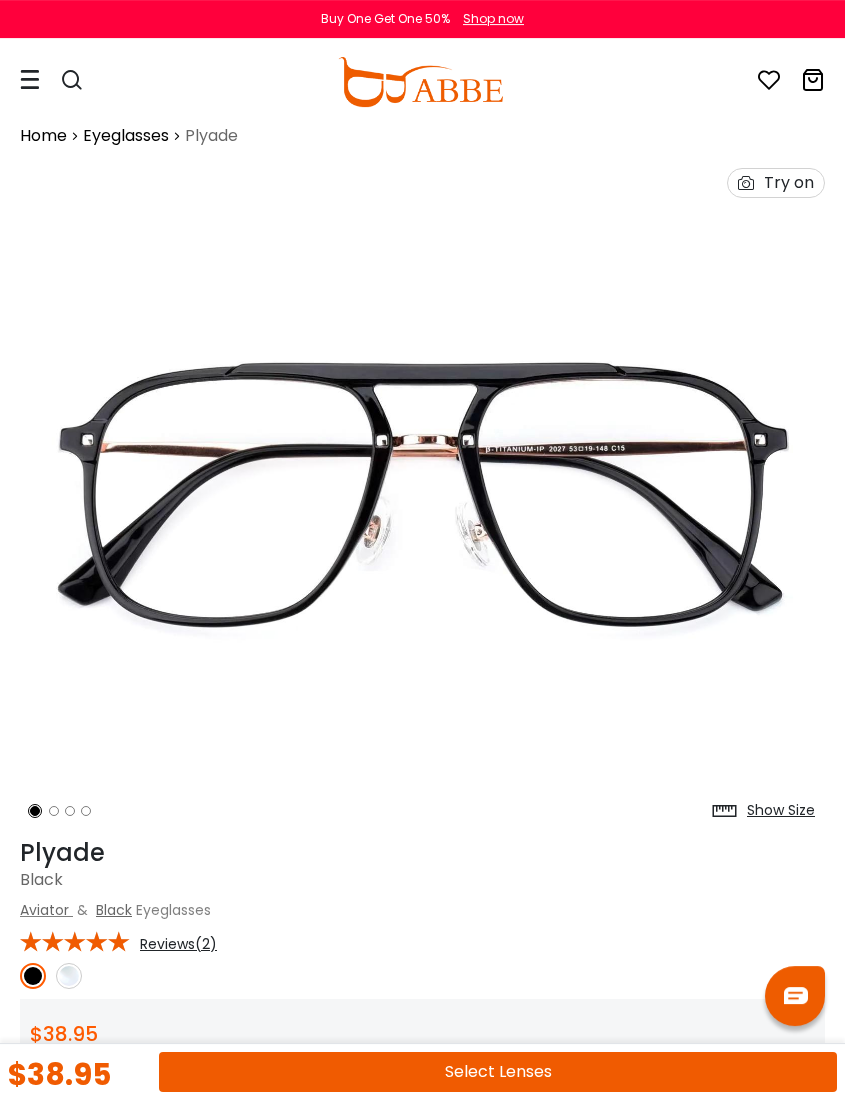 scroll, scrollTop: 0, scrollLeft: 0, axis: both 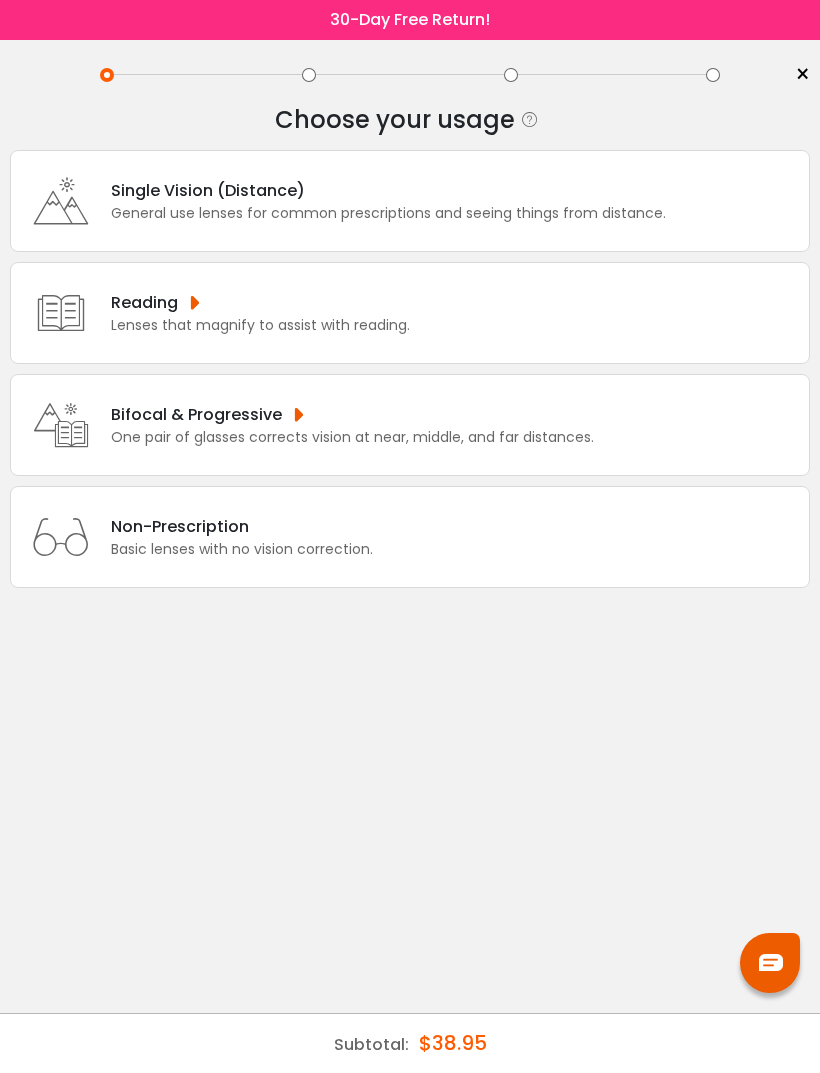 click on "One pair of glasses corrects vision at near, middle, and far distances." at bounding box center (352, 437) 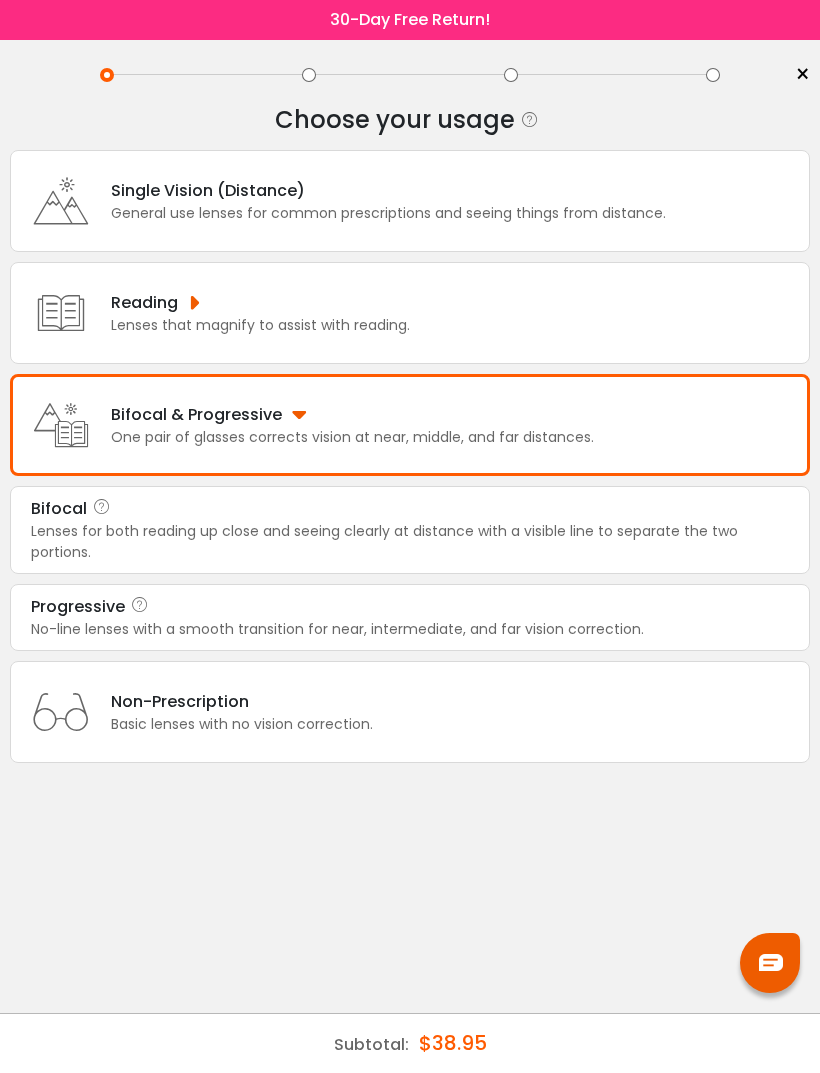 click on "Lenses for both reading up close and seeing clearly at distance with a visible line to separate the two portions." at bounding box center (410, 542) 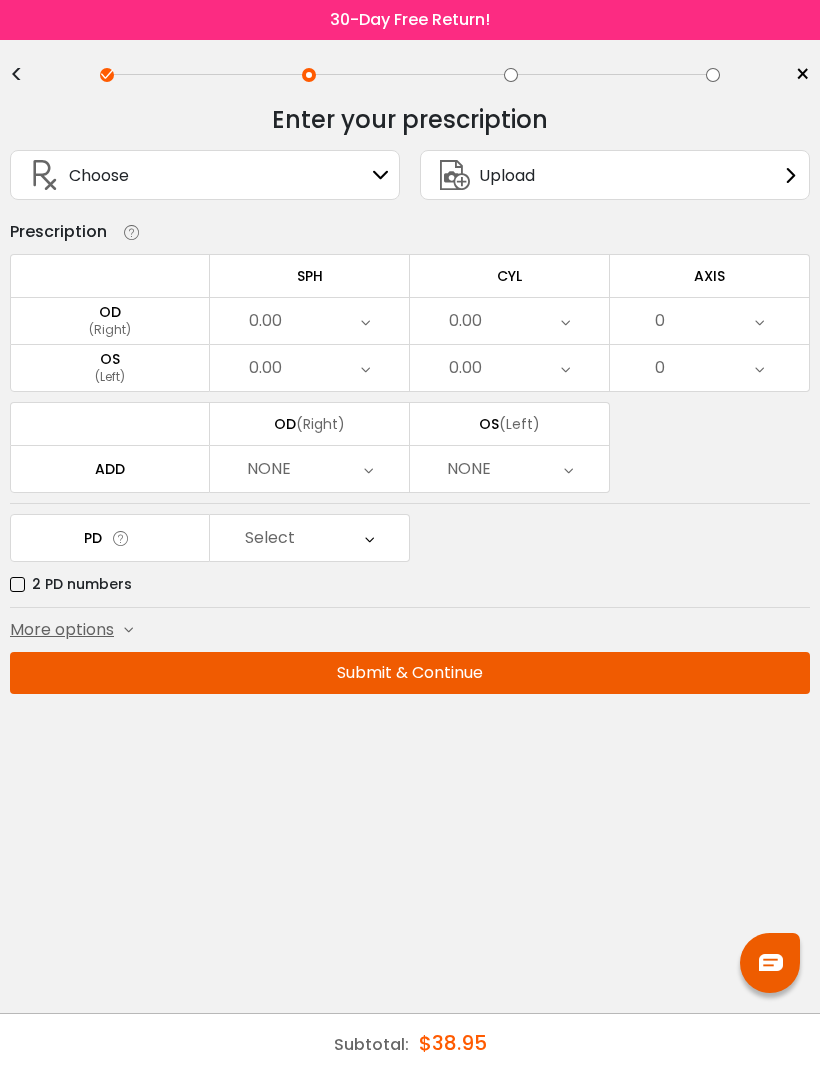click at bounding box center (365, 321) 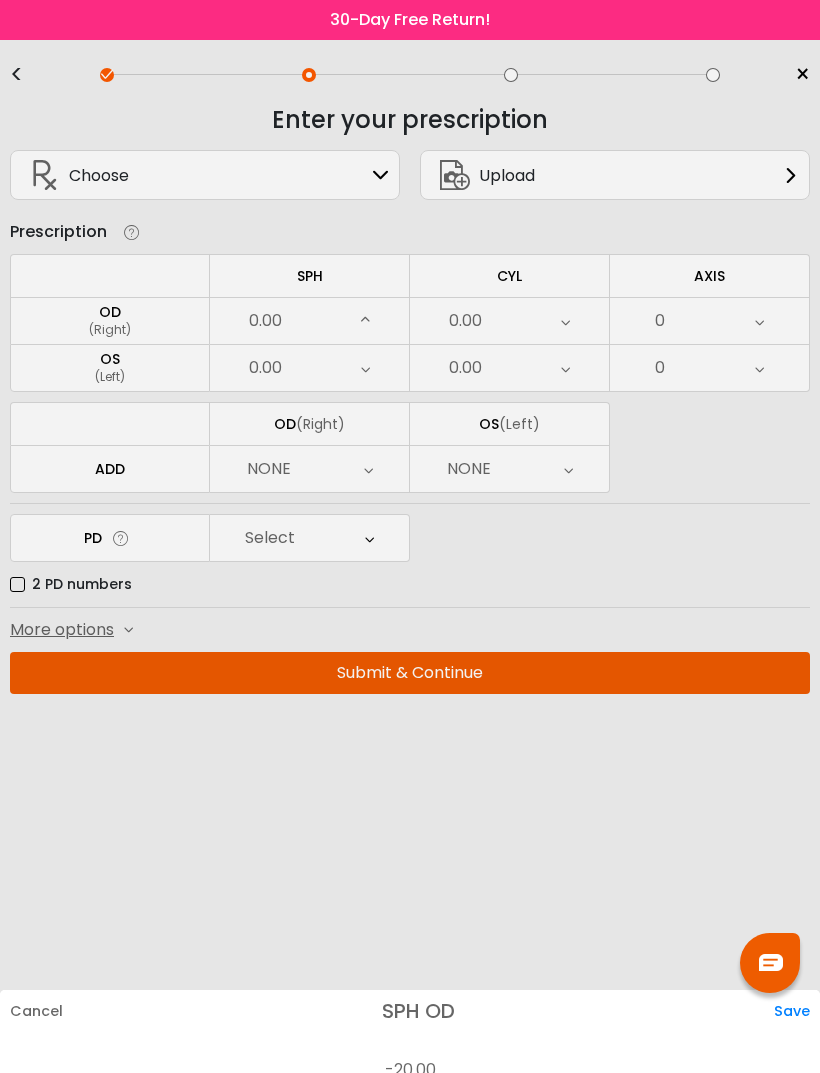 scroll, scrollTop: 2918, scrollLeft: 0, axis: vertical 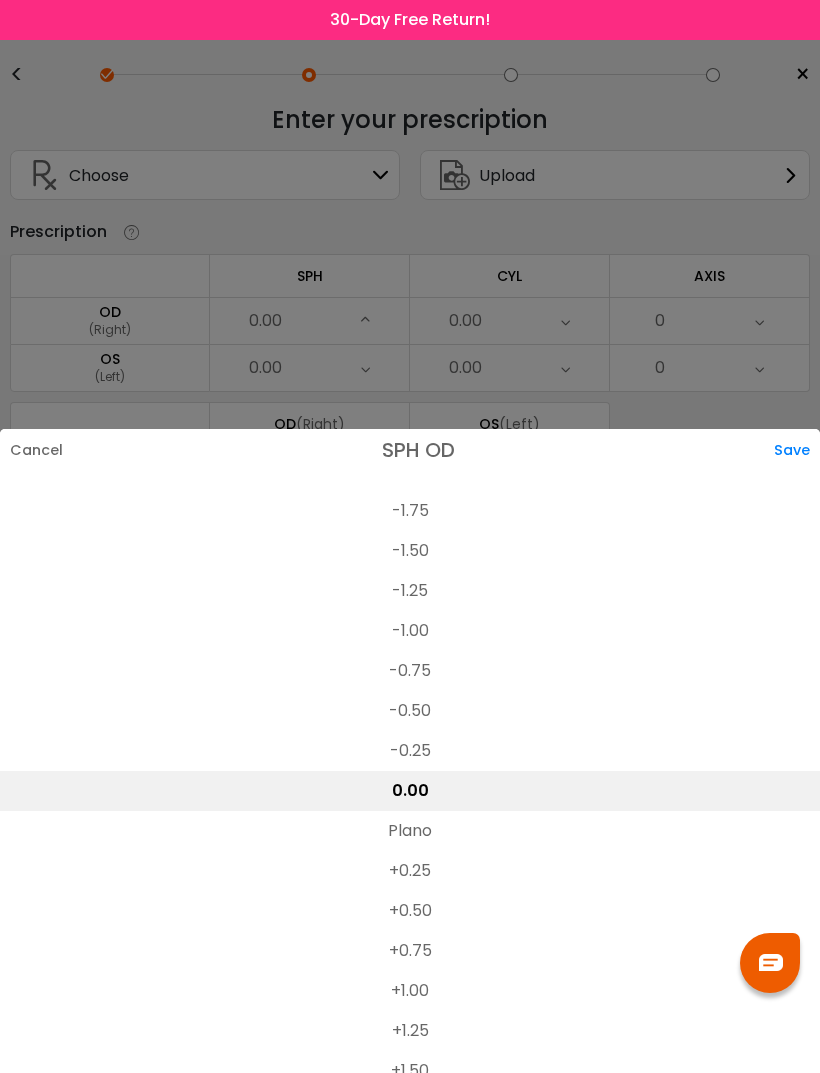 click on "Cancel" at bounding box center (31, 450) 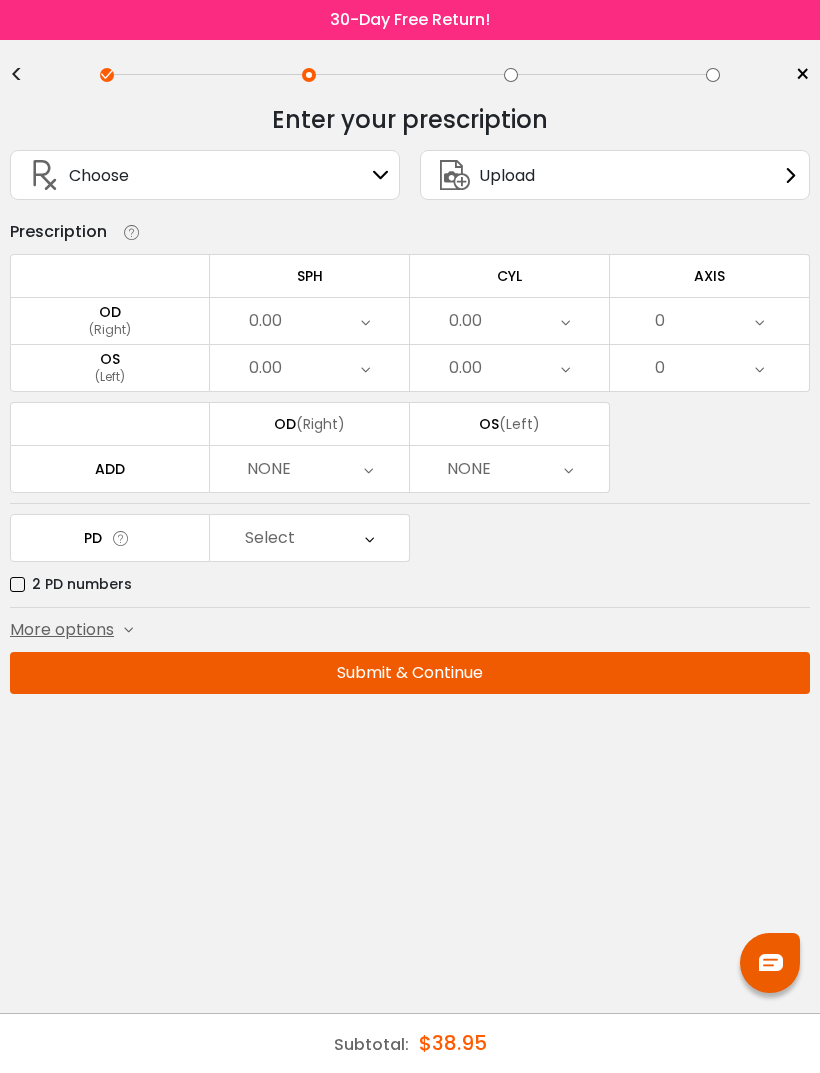 click at bounding box center (369, 538) 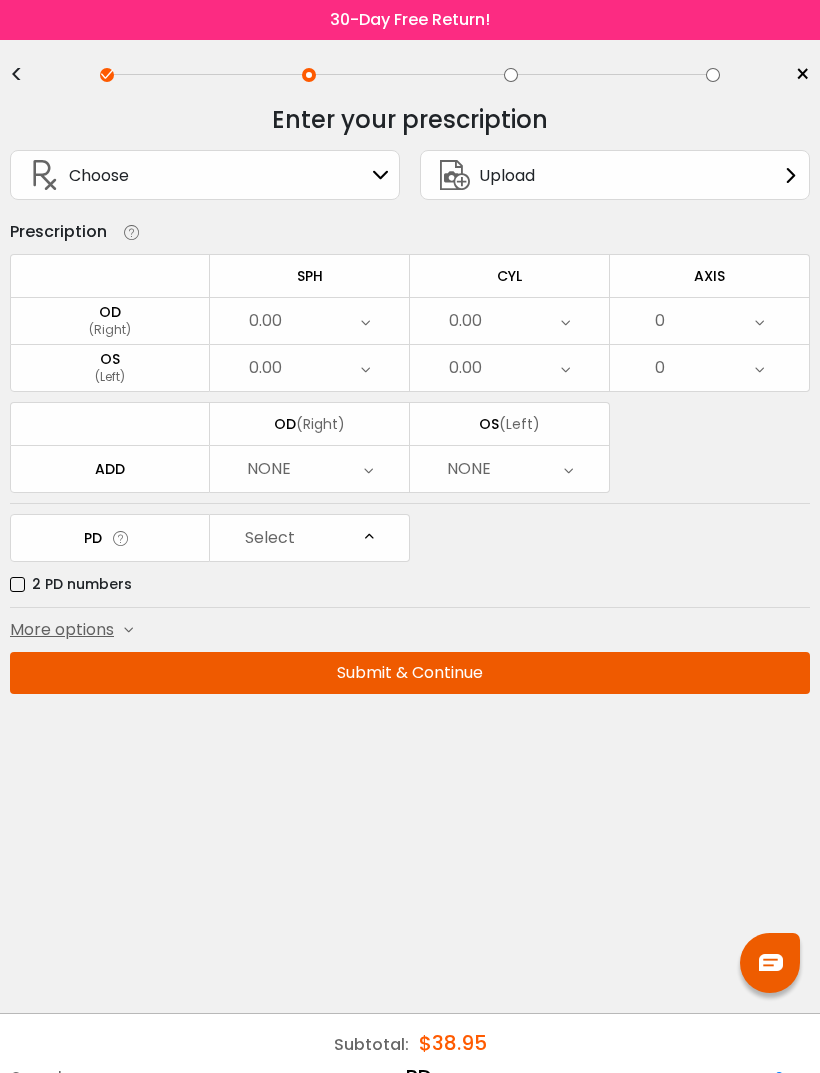 scroll, scrollTop: 398, scrollLeft: 0, axis: vertical 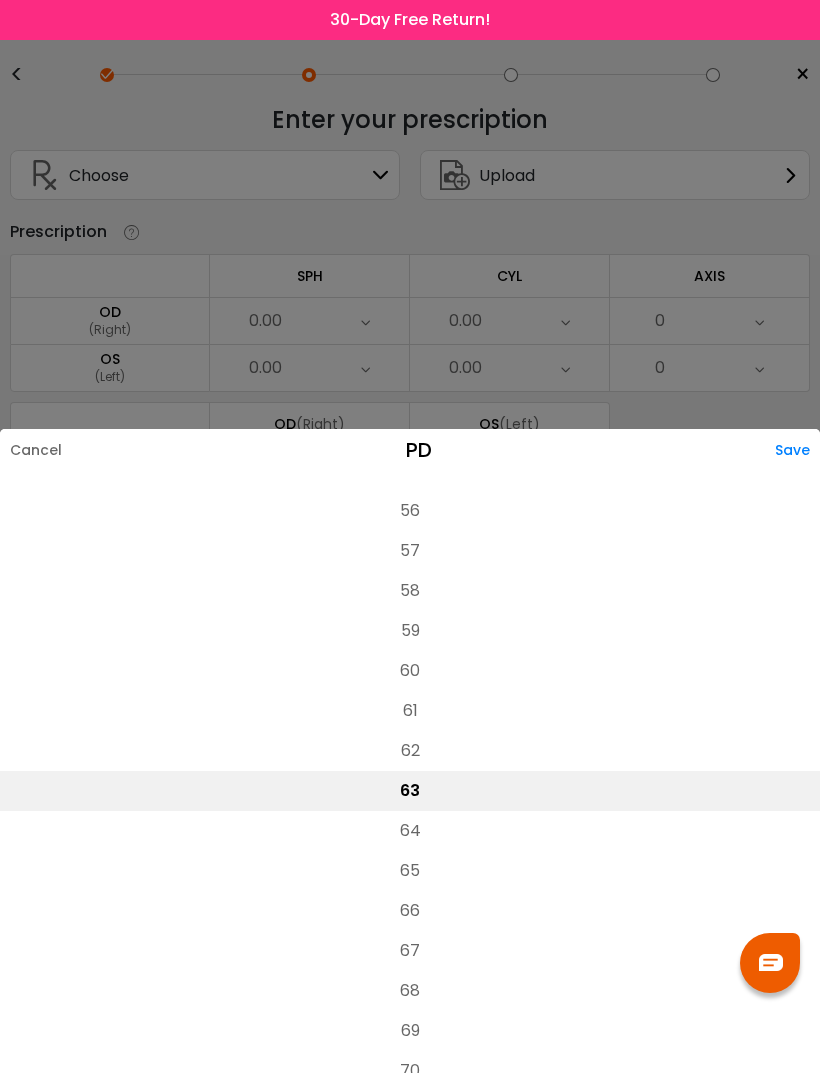click at bounding box center (410, 536) 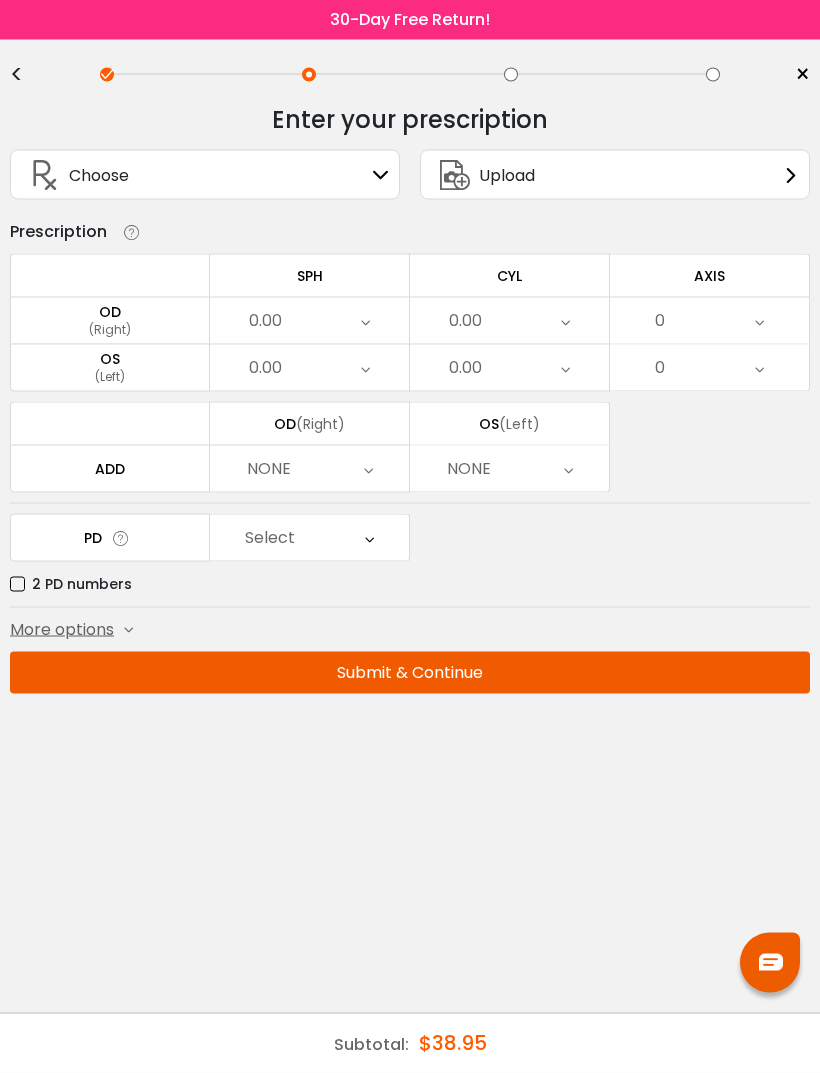 scroll, scrollTop: 0, scrollLeft: 0, axis: both 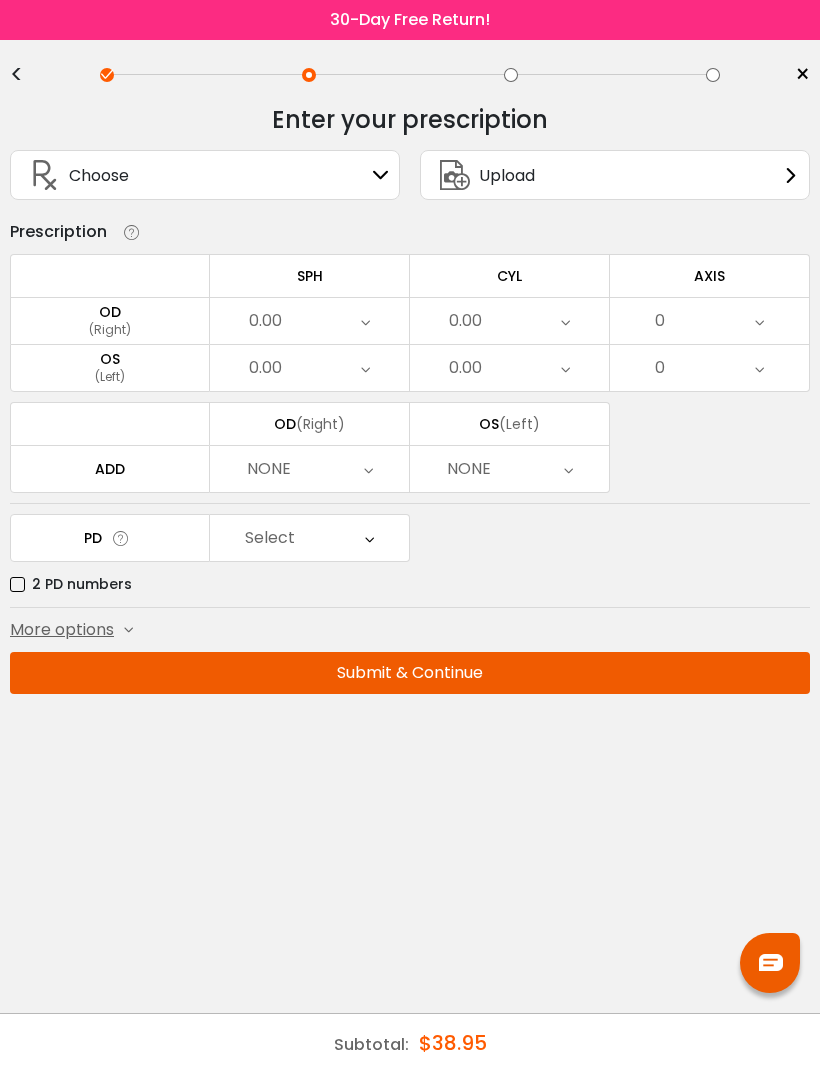 click on "Choose
Sign In" at bounding box center [205, 175] 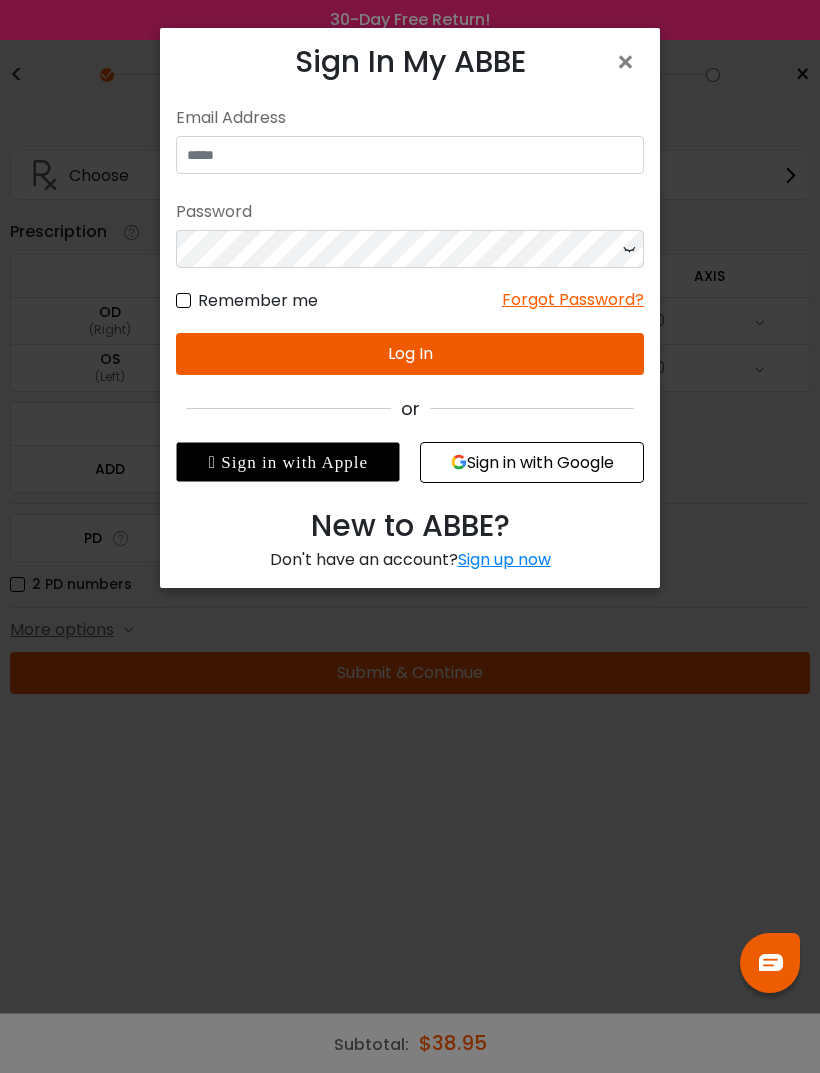 click on "×" at bounding box center (629, 62) 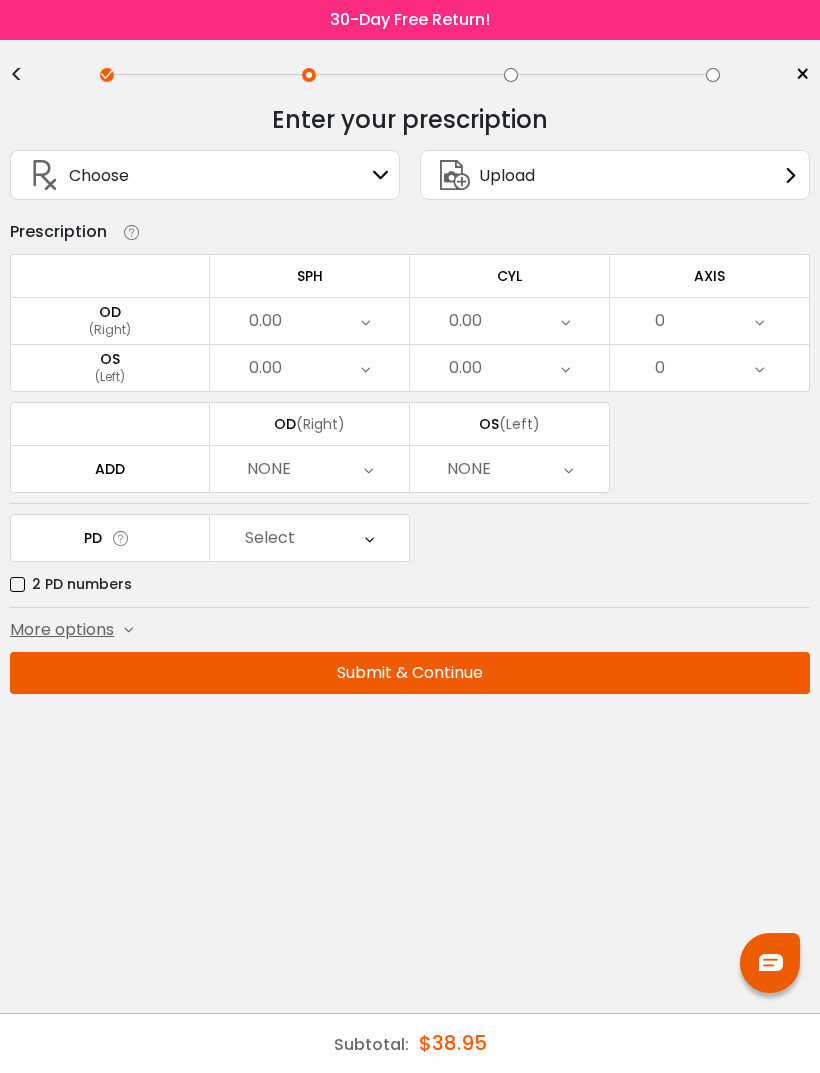 click on "2 PD numbers" at bounding box center (71, 584) 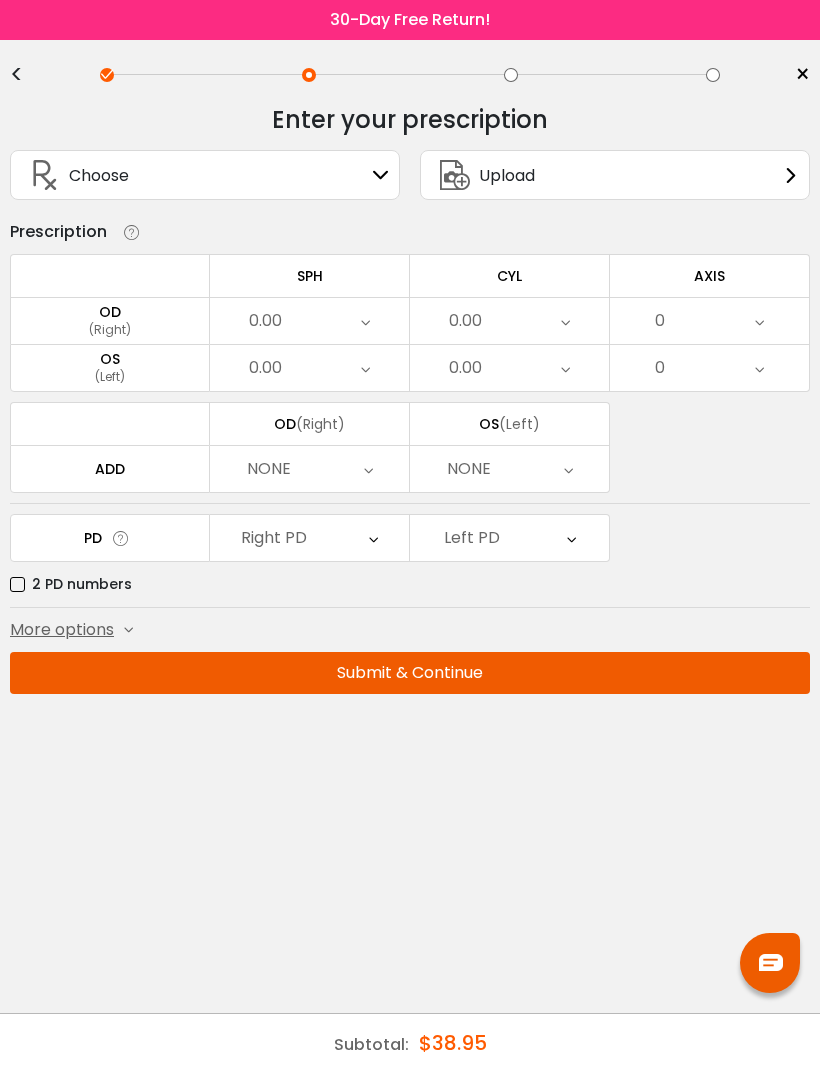click on "2 PD numbers" at bounding box center [71, 584] 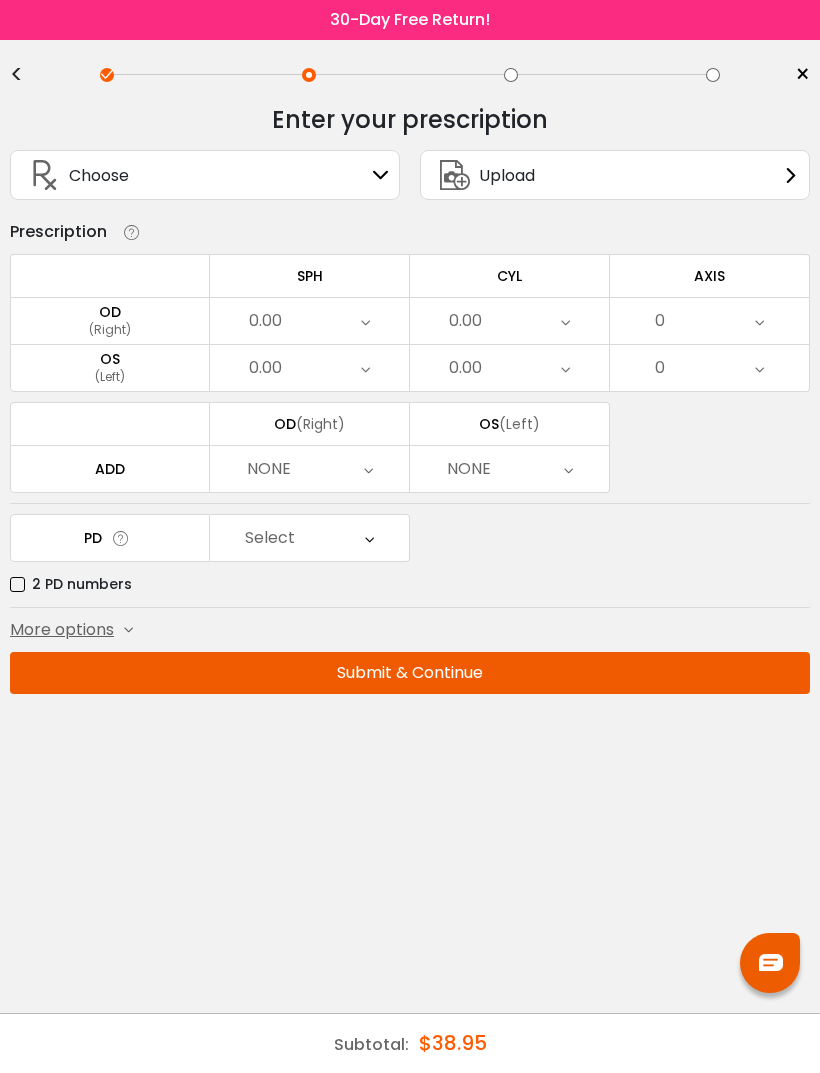 click on "Select" at bounding box center (309, 538) 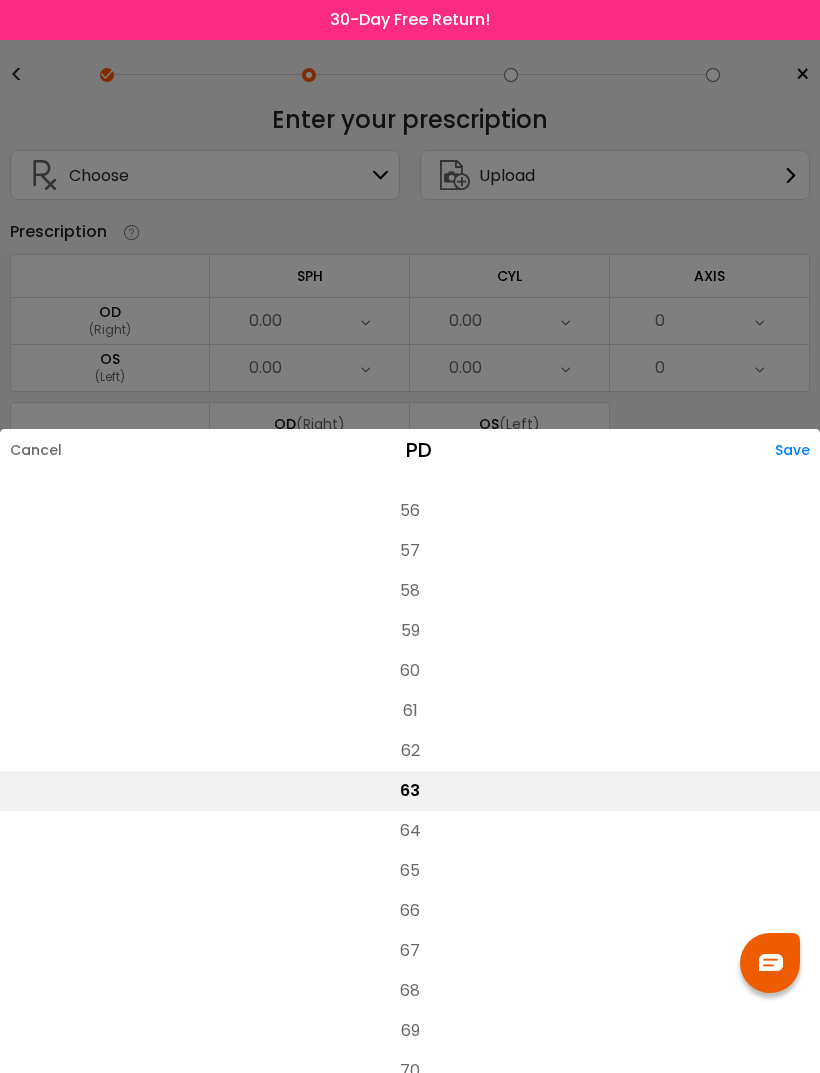 click on "Cancel" at bounding box center [31, 450] 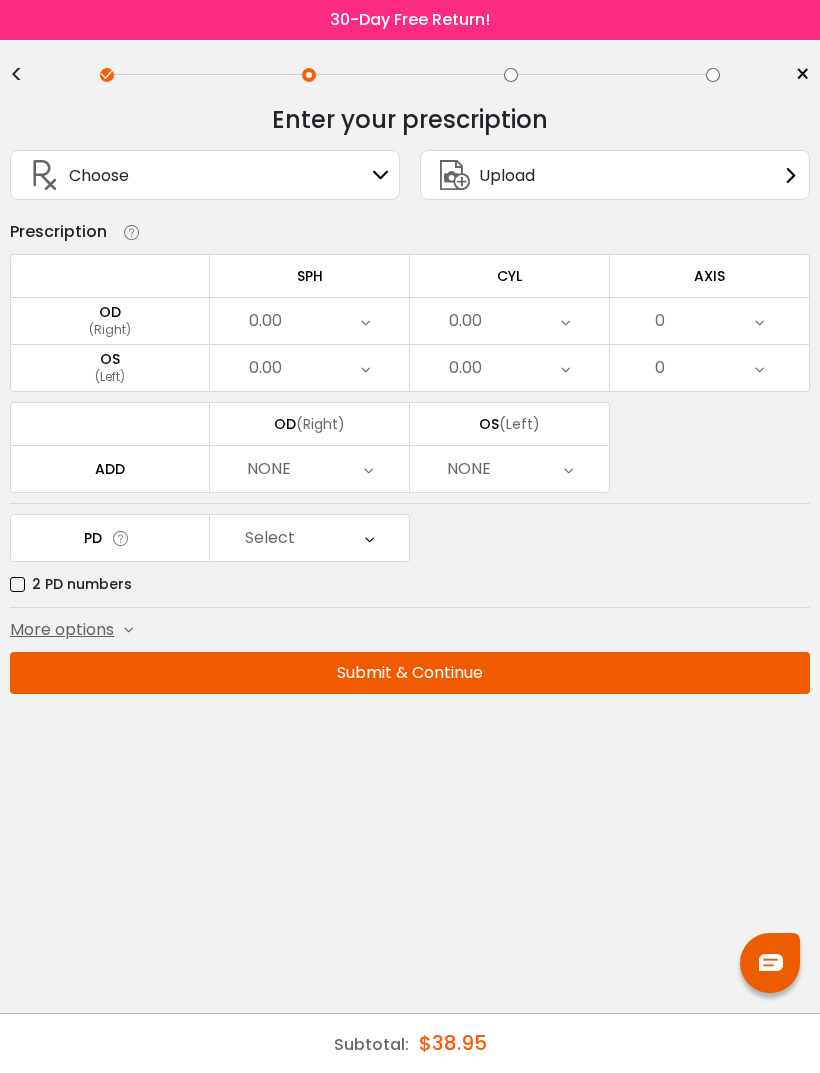 click on "Choose
Sign In" at bounding box center (205, 175) 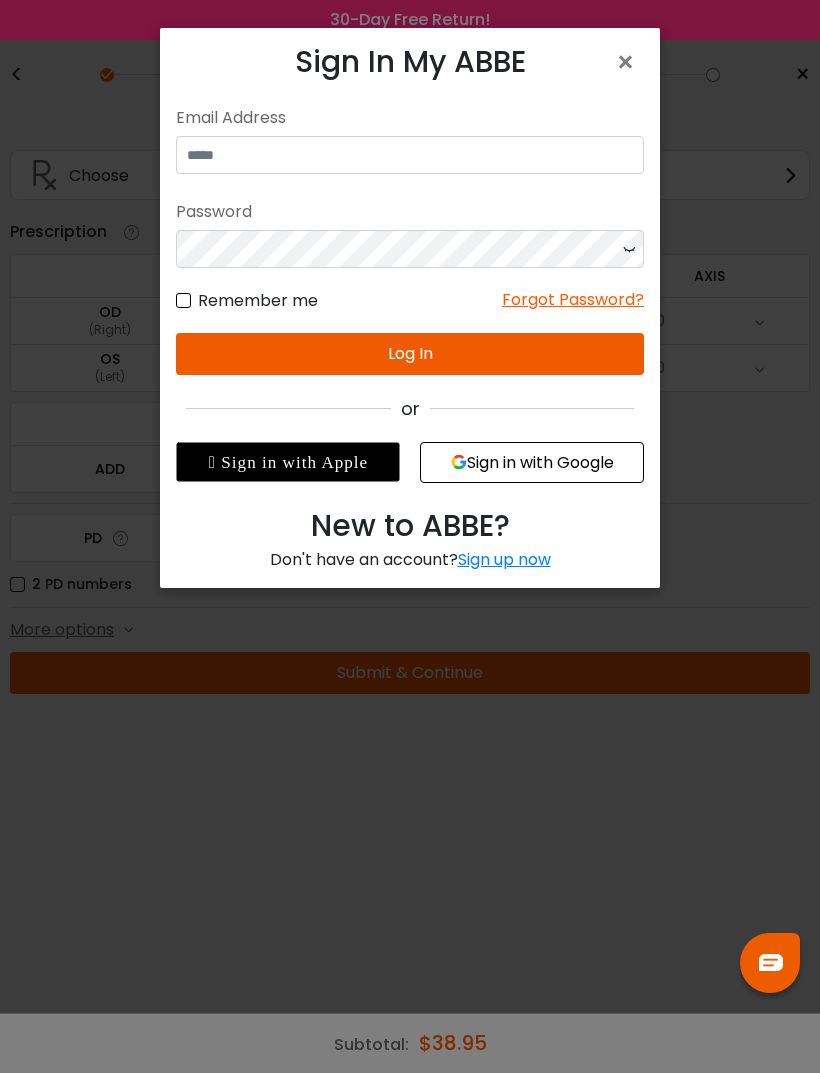 click on "×" at bounding box center [629, 62] 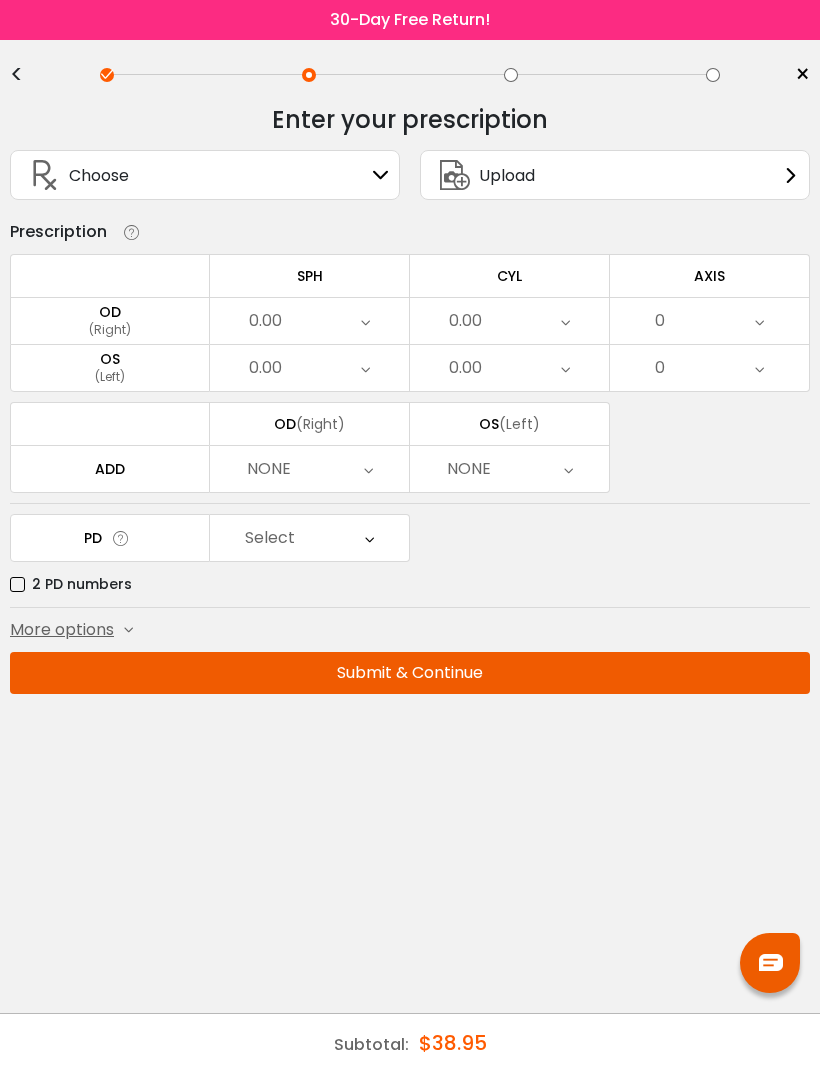 click on "Upload" at bounding box center [615, 175] 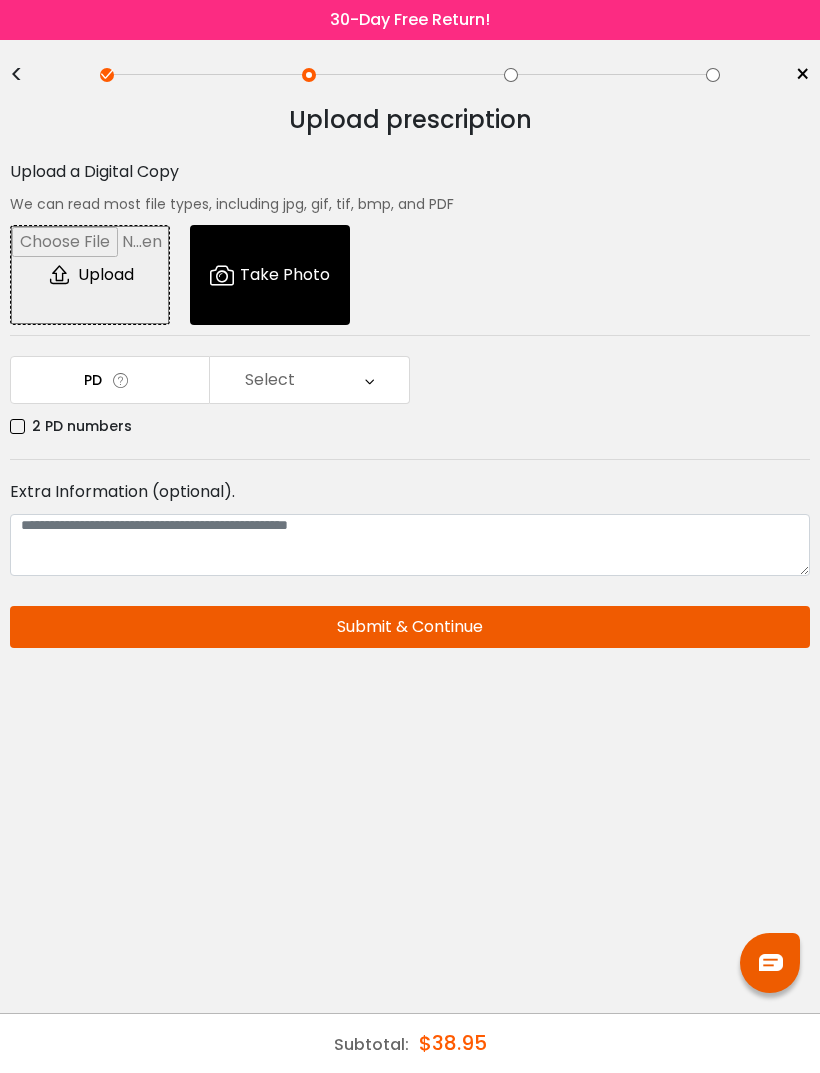 click on "<" at bounding box center (25, 75) 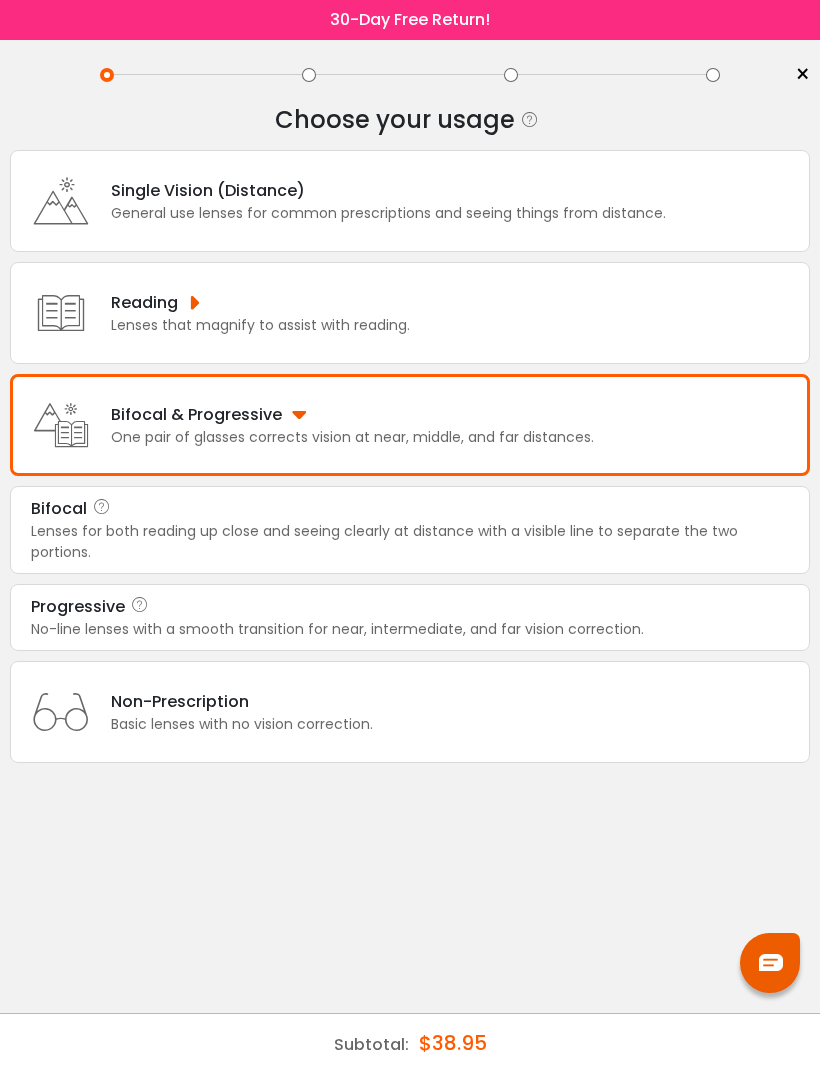 scroll, scrollTop: 0, scrollLeft: 0, axis: both 